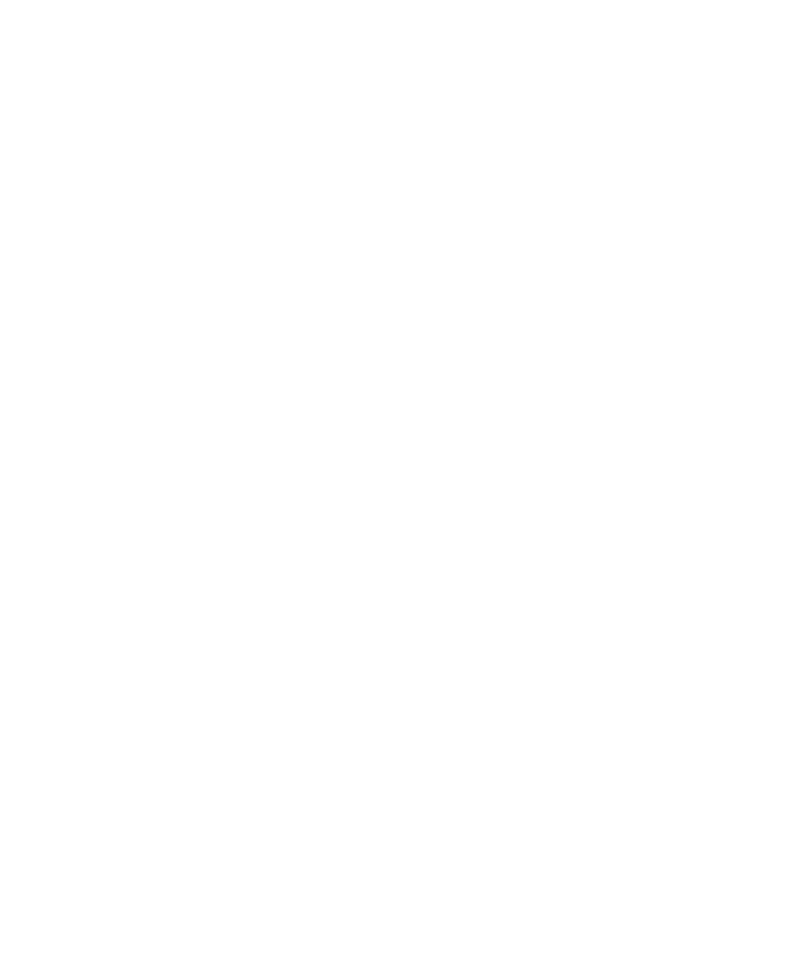 scroll, scrollTop: 0, scrollLeft: 0, axis: both 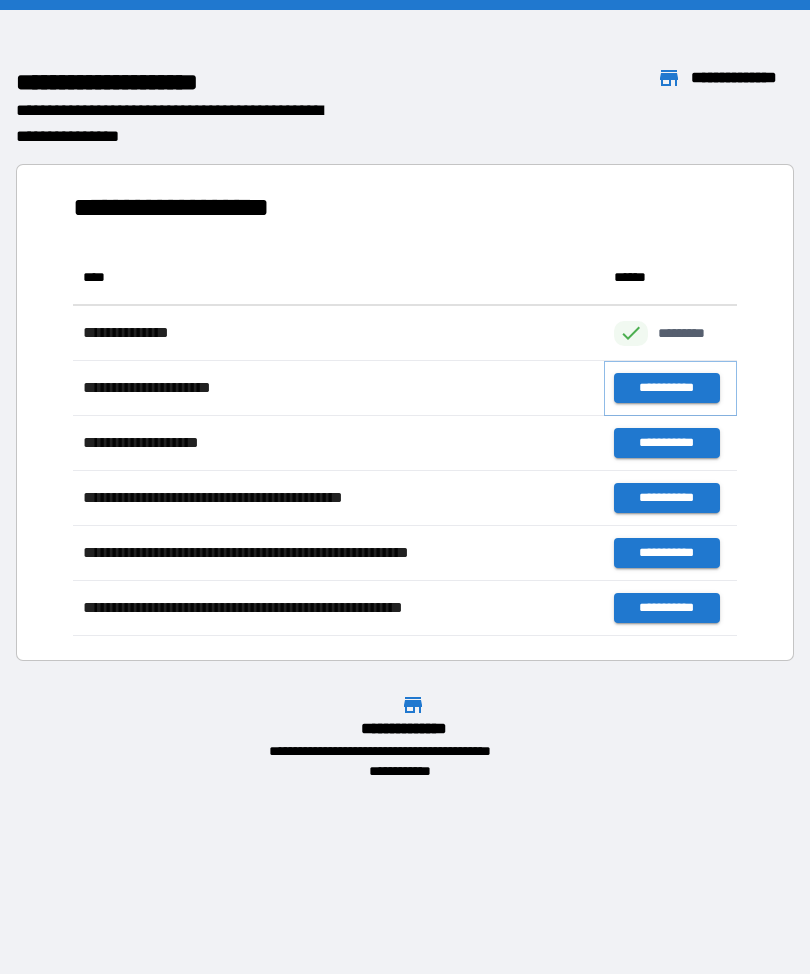 click on "**********" at bounding box center (666, 388) 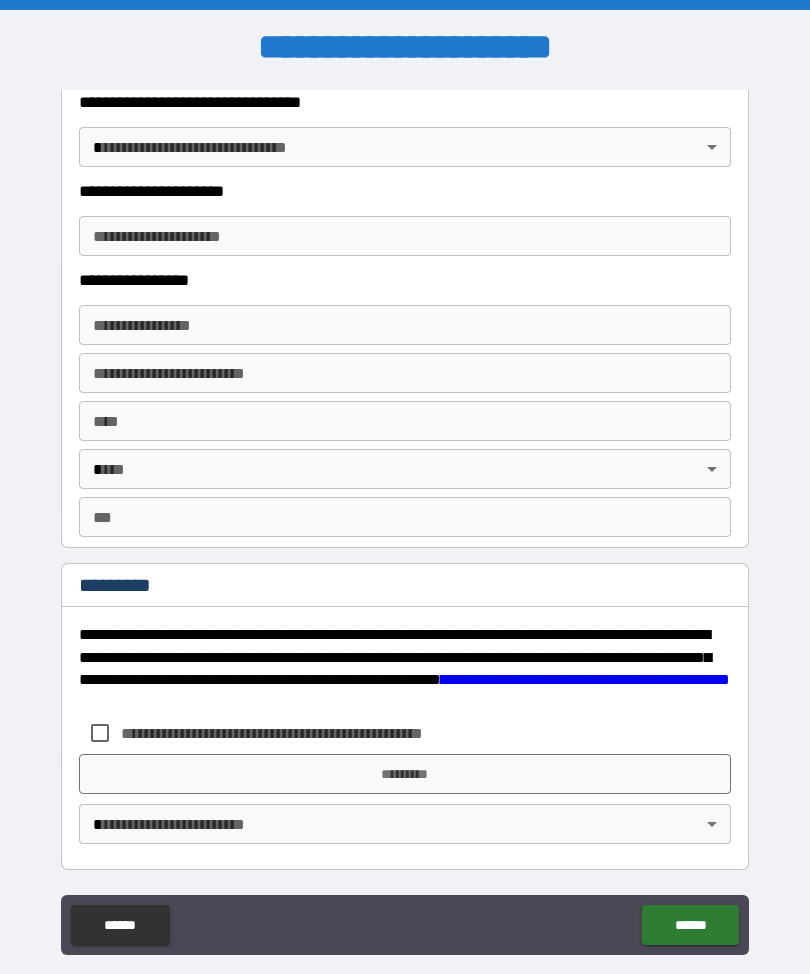 scroll, scrollTop: 3551, scrollLeft: 0, axis: vertical 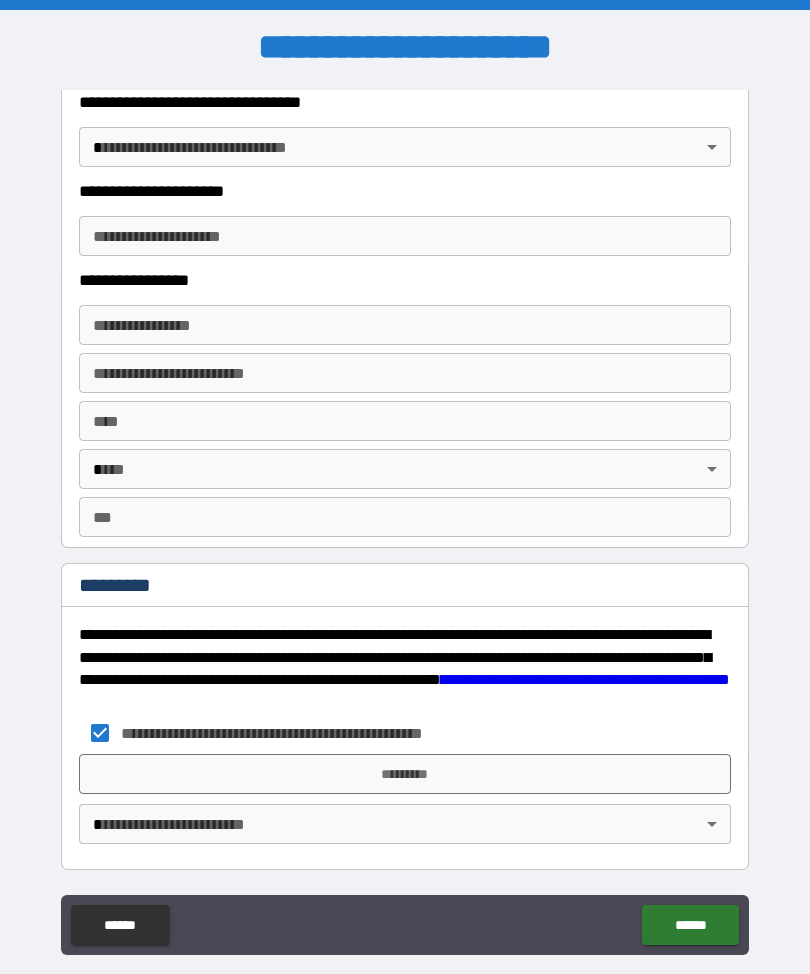 click on "*********" at bounding box center [405, 774] 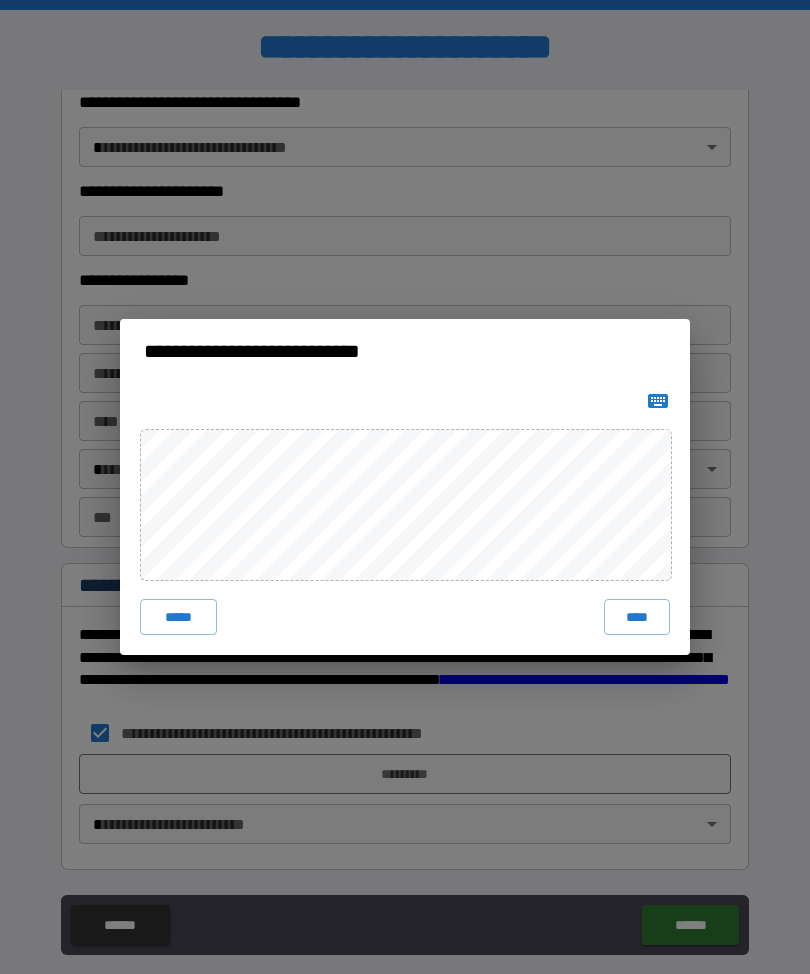 click on "**********" at bounding box center (405, 487) 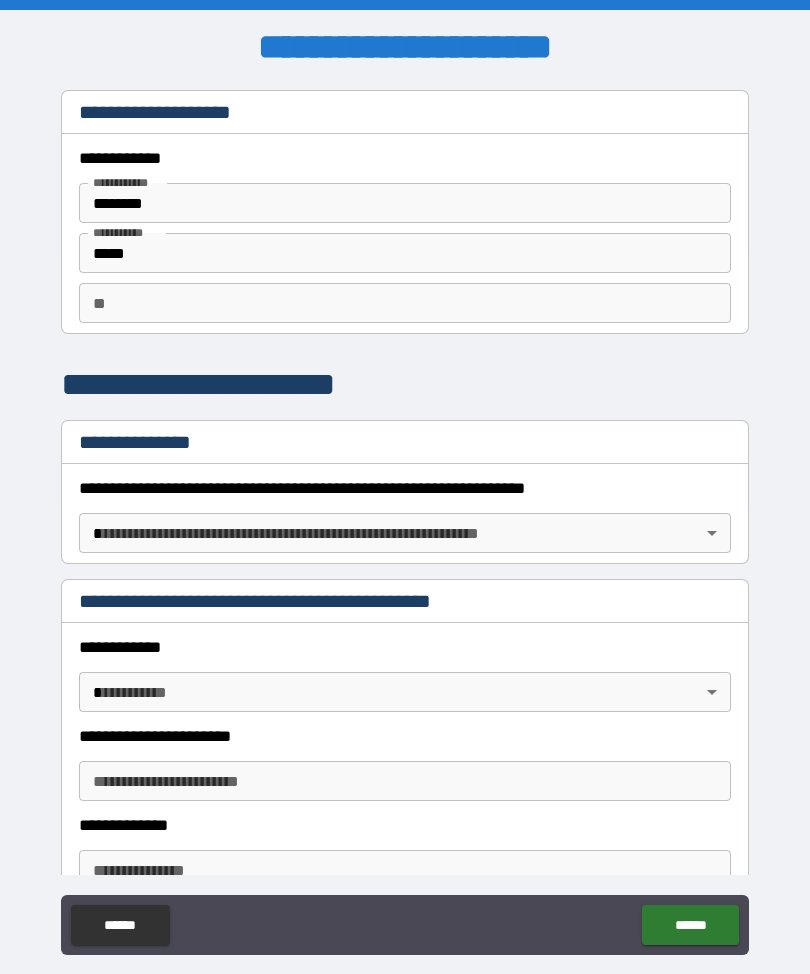 scroll, scrollTop: 0, scrollLeft: 0, axis: both 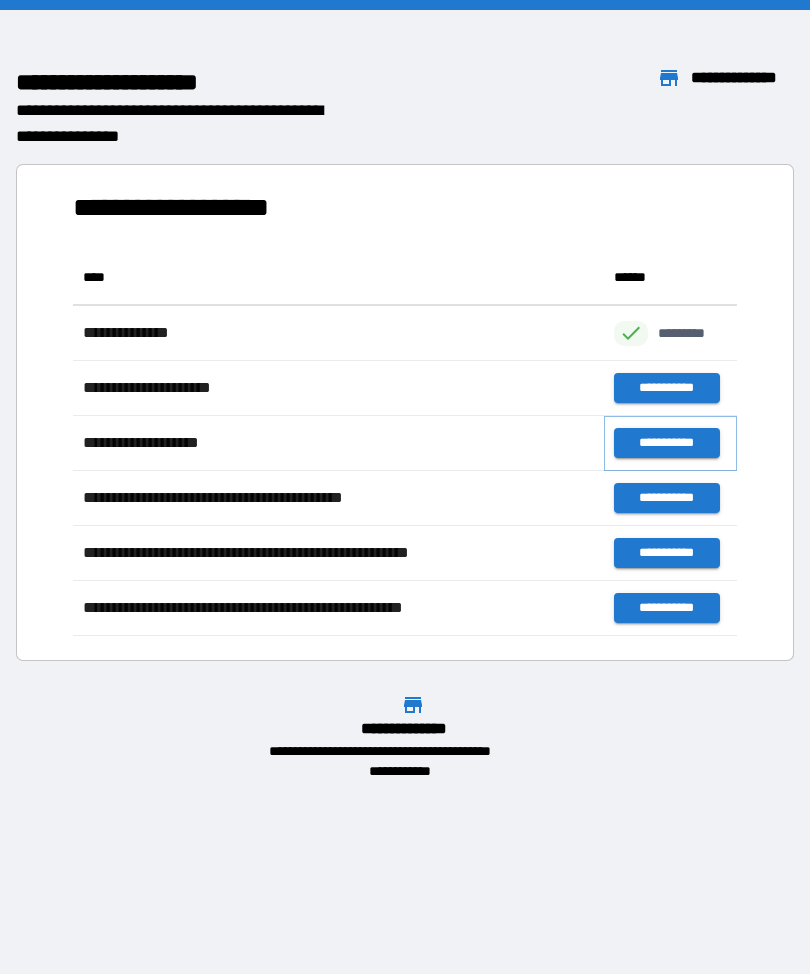 click on "**********" at bounding box center [666, 443] 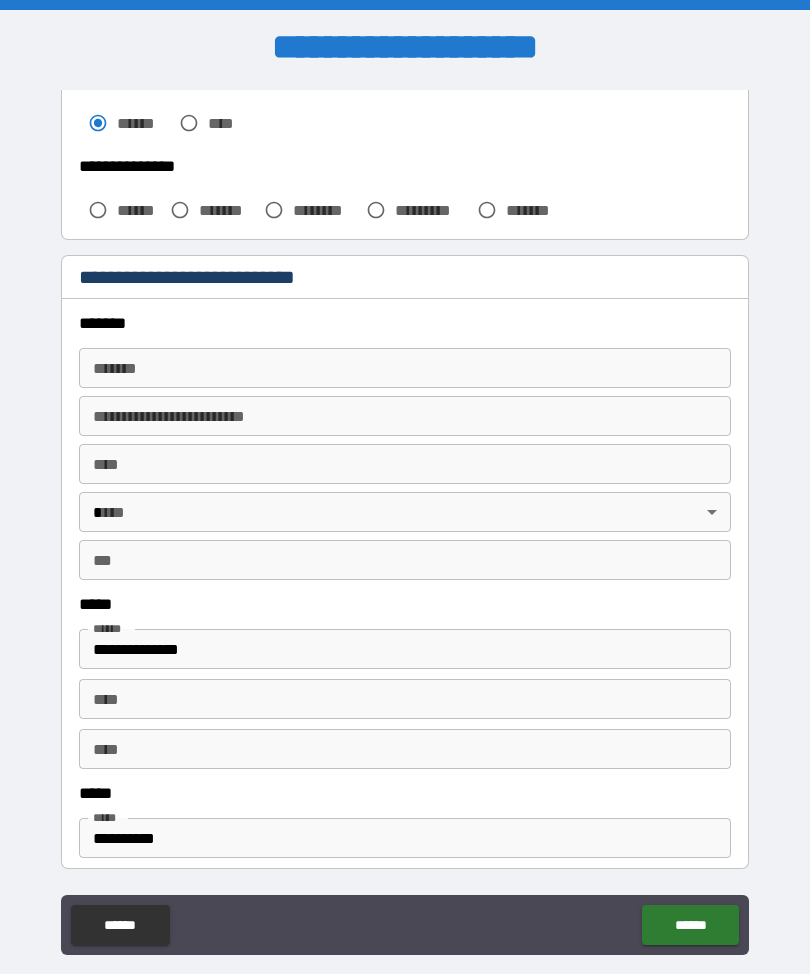 scroll, scrollTop: 565, scrollLeft: 0, axis: vertical 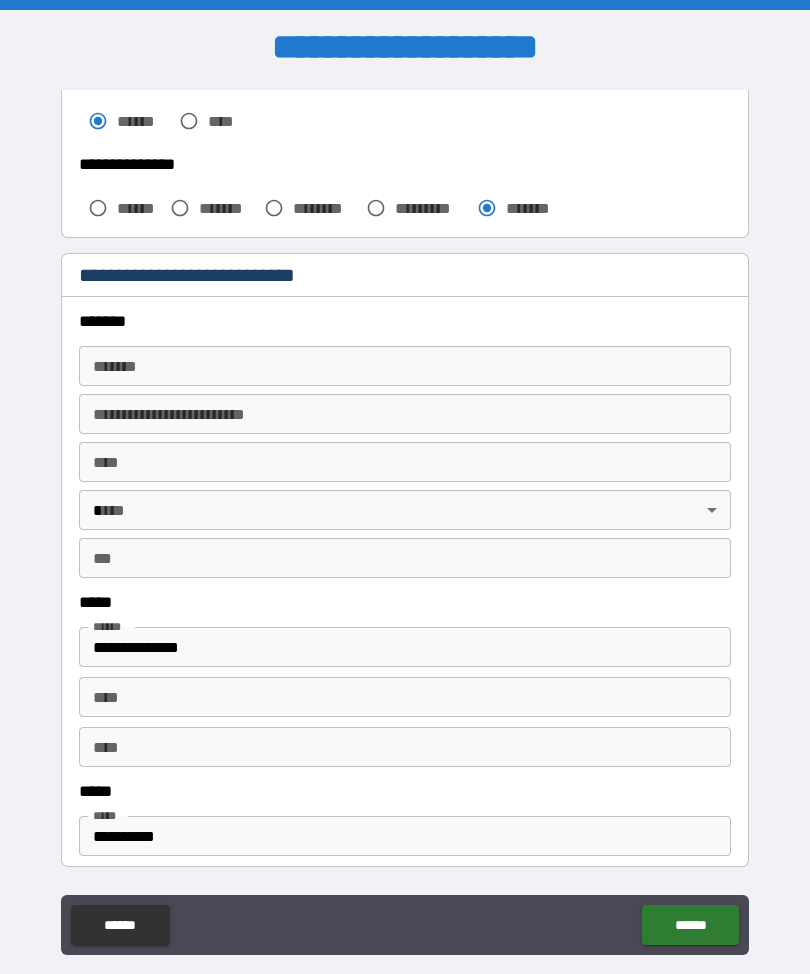 click on "*******" at bounding box center [405, 321] 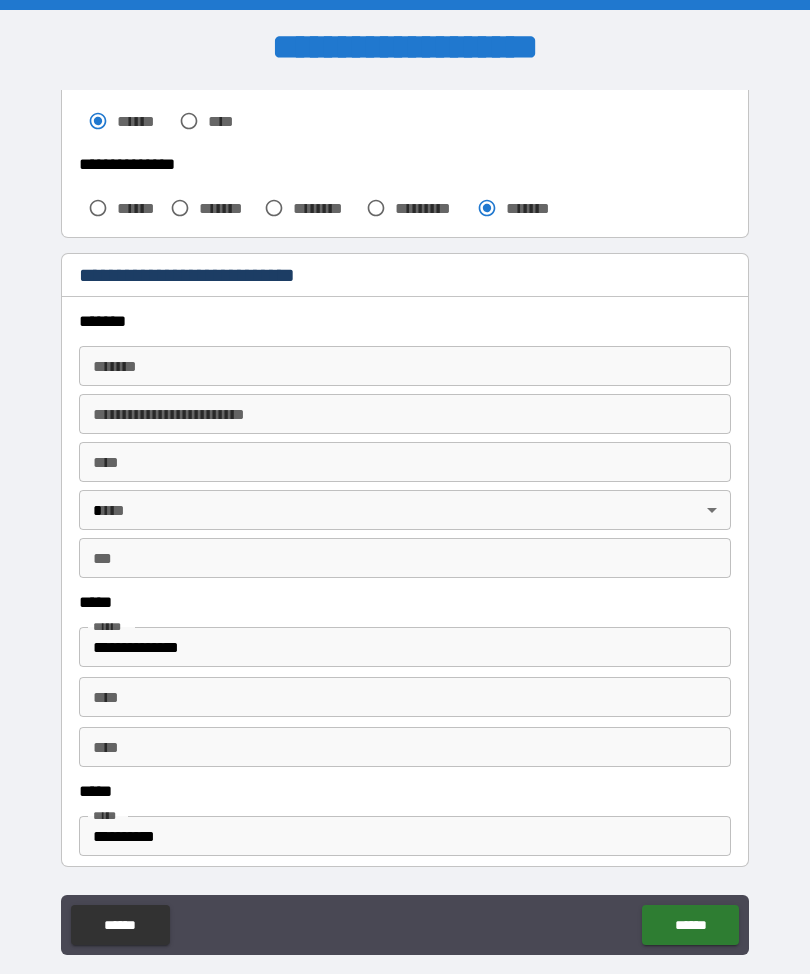 click on "*******" at bounding box center (405, 366) 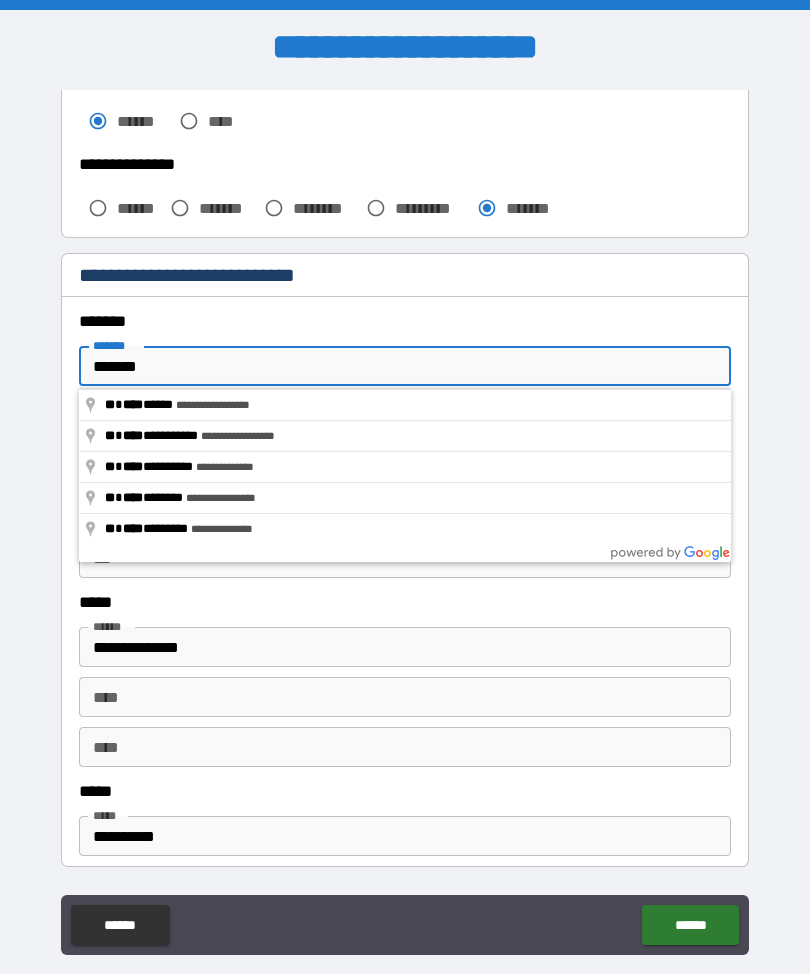 type on "**********" 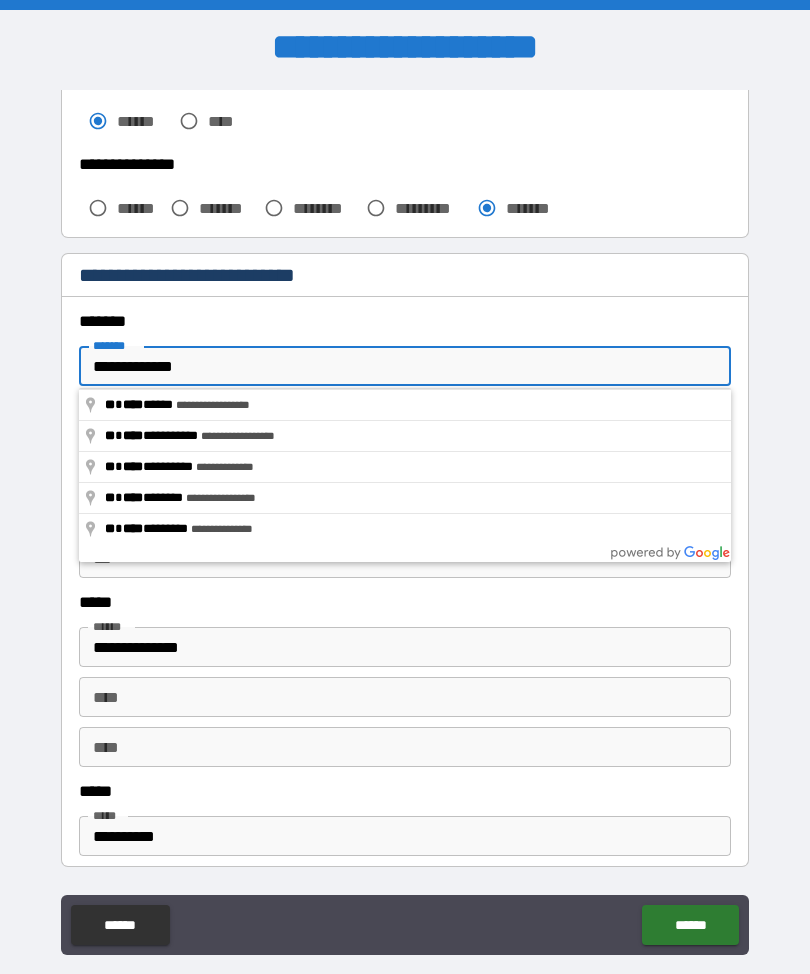 type on "**" 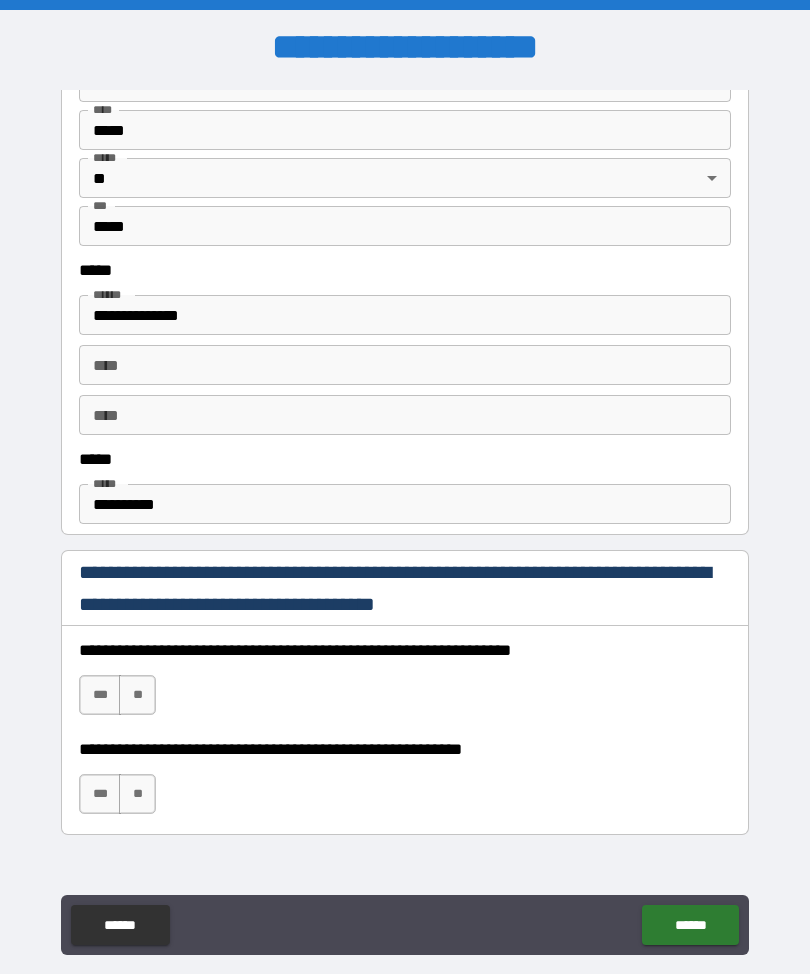 scroll, scrollTop: 901, scrollLeft: 0, axis: vertical 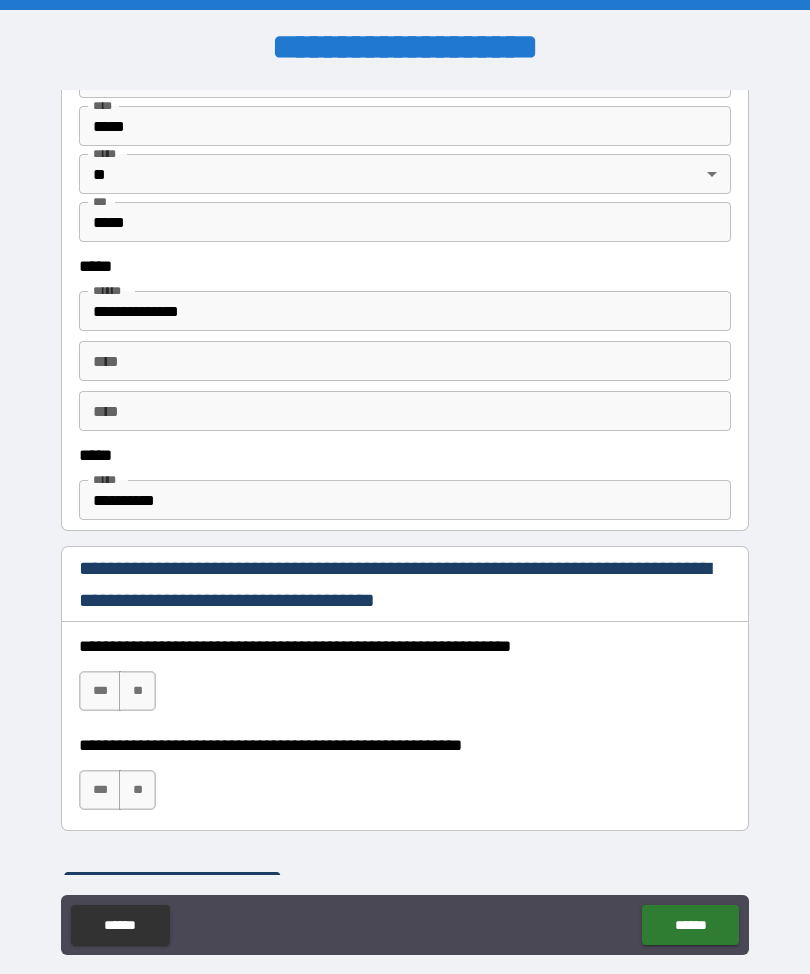 click on "*****" at bounding box center [405, 455] 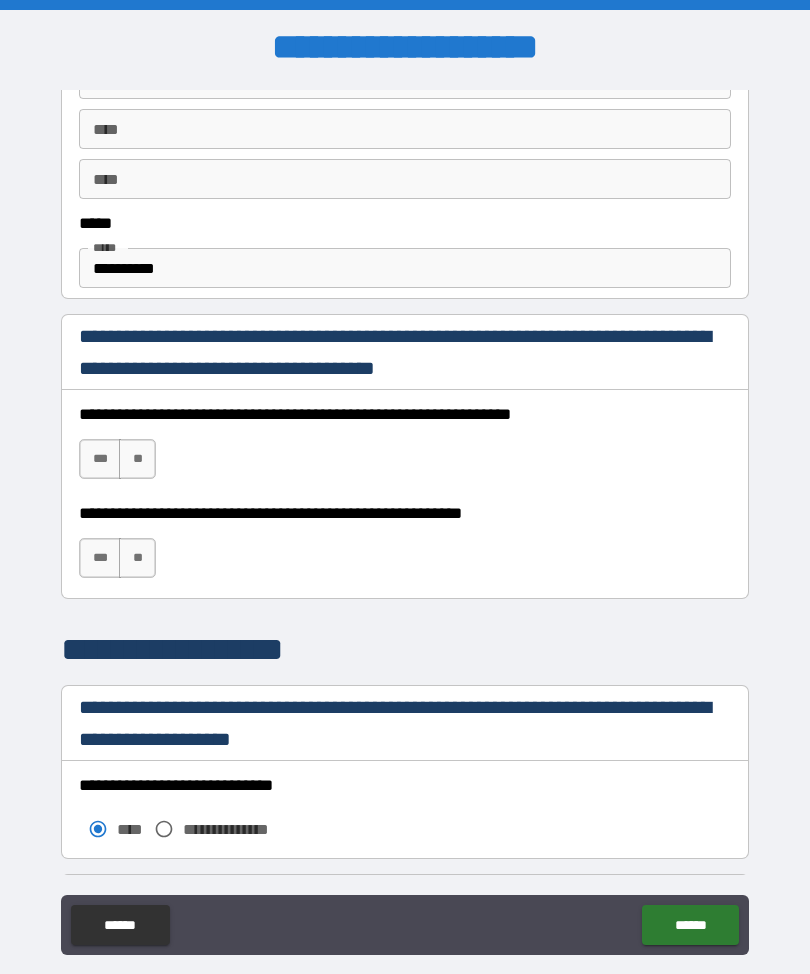 scroll, scrollTop: 1136, scrollLeft: 0, axis: vertical 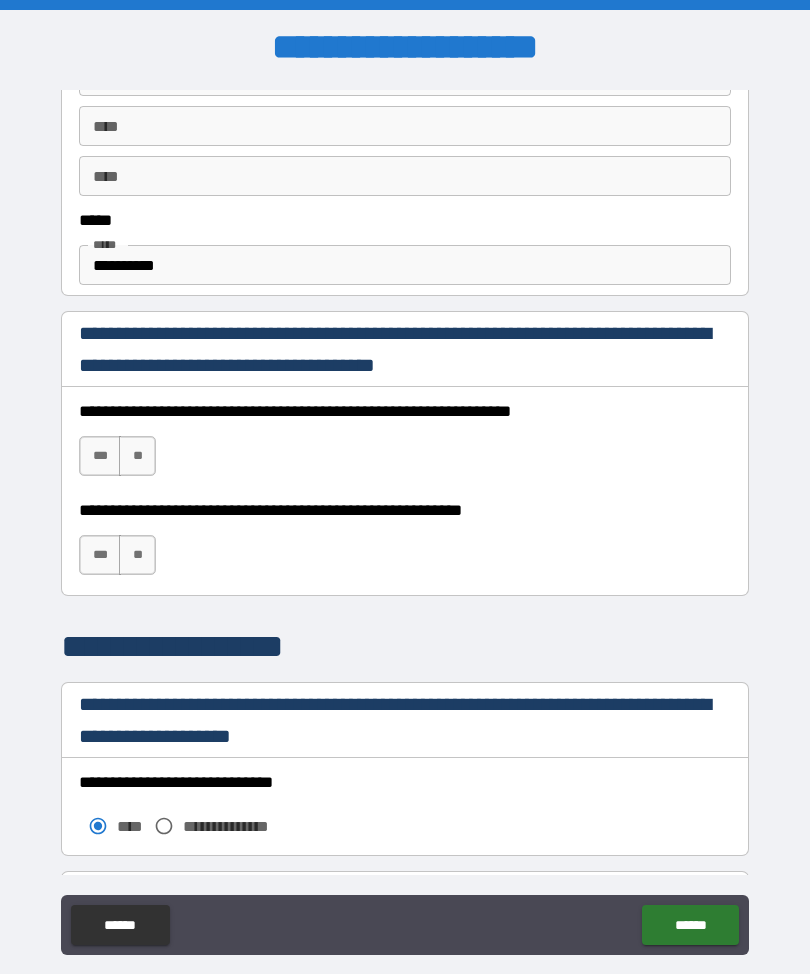 click on "***" at bounding box center [100, 456] 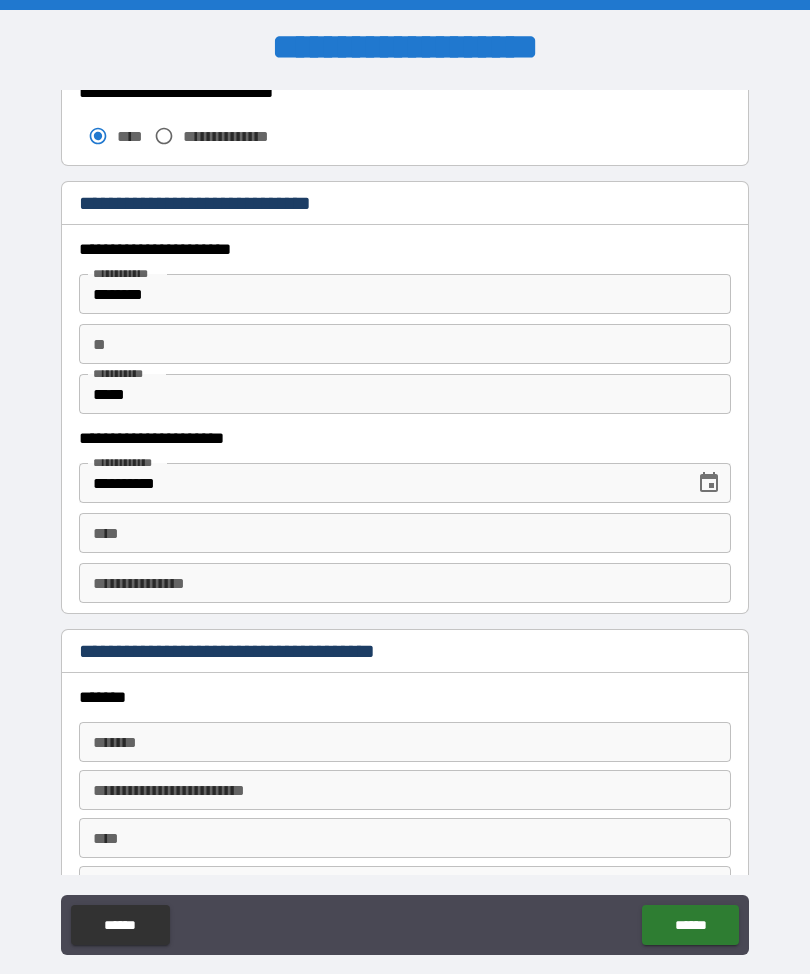 scroll, scrollTop: 1827, scrollLeft: 0, axis: vertical 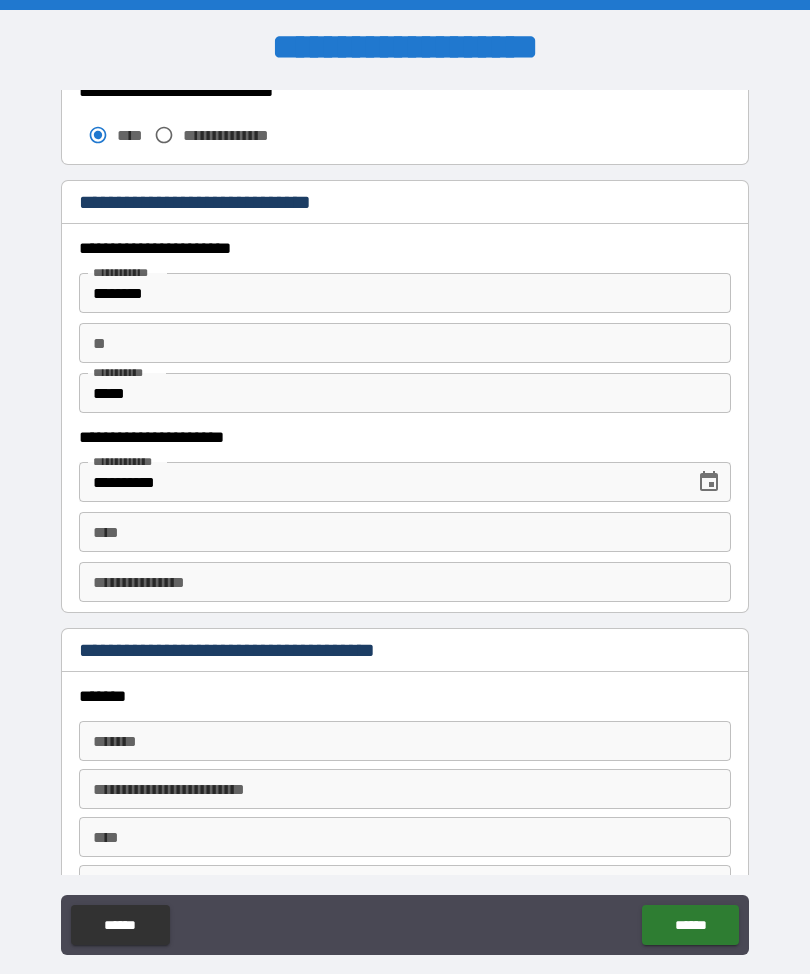 click on "****" at bounding box center (405, 532) 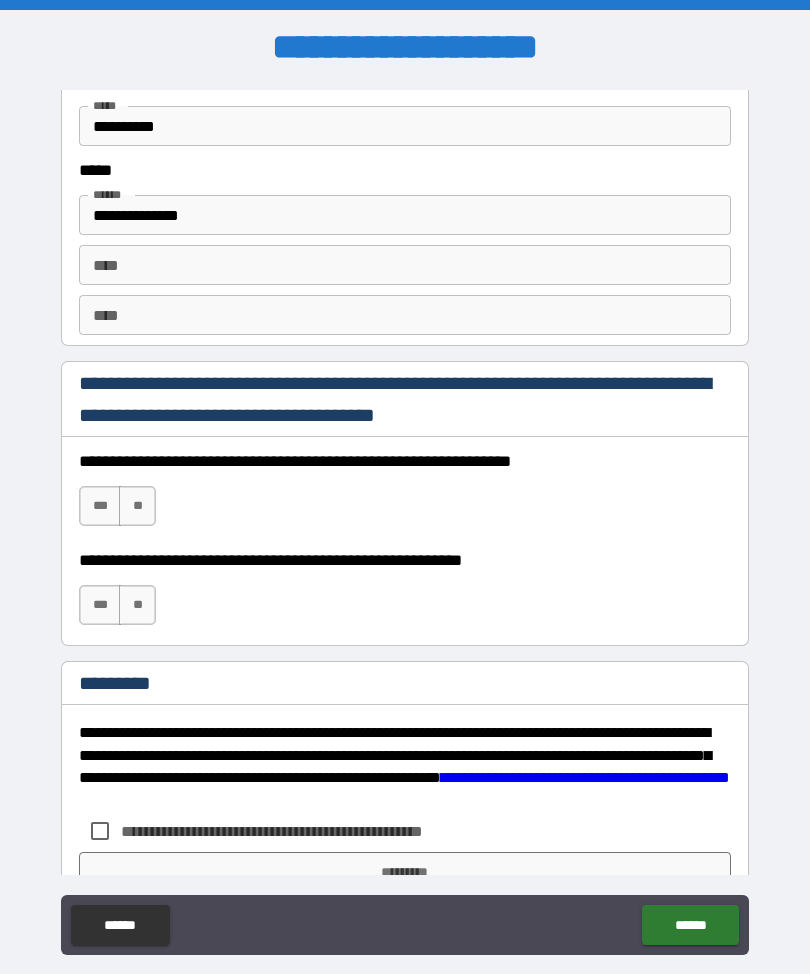 scroll, scrollTop: 2726, scrollLeft: 0, axis: vertical 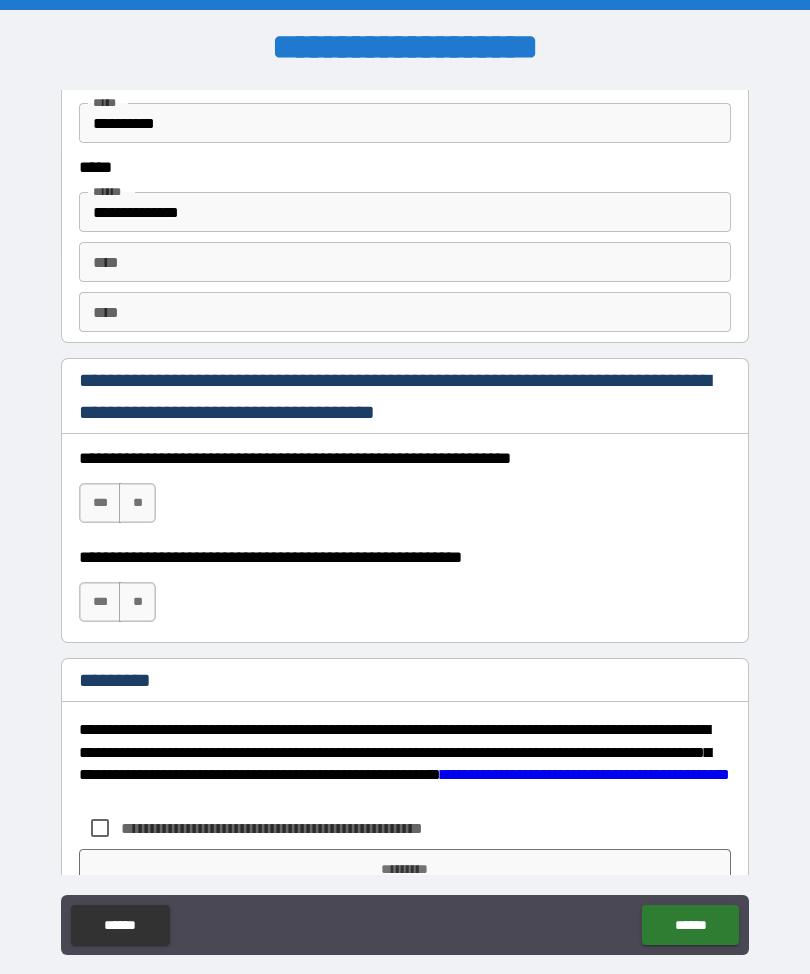type on "*" 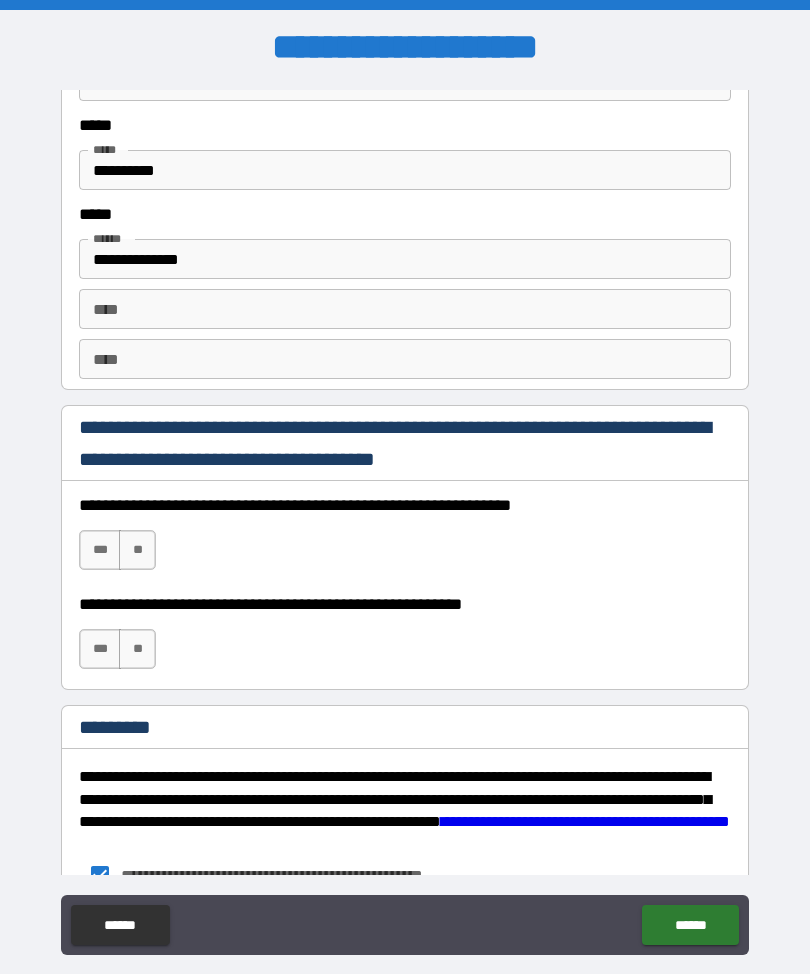 scroll, scrollTop: 2681, scrollLeft: 0, axis: vertical 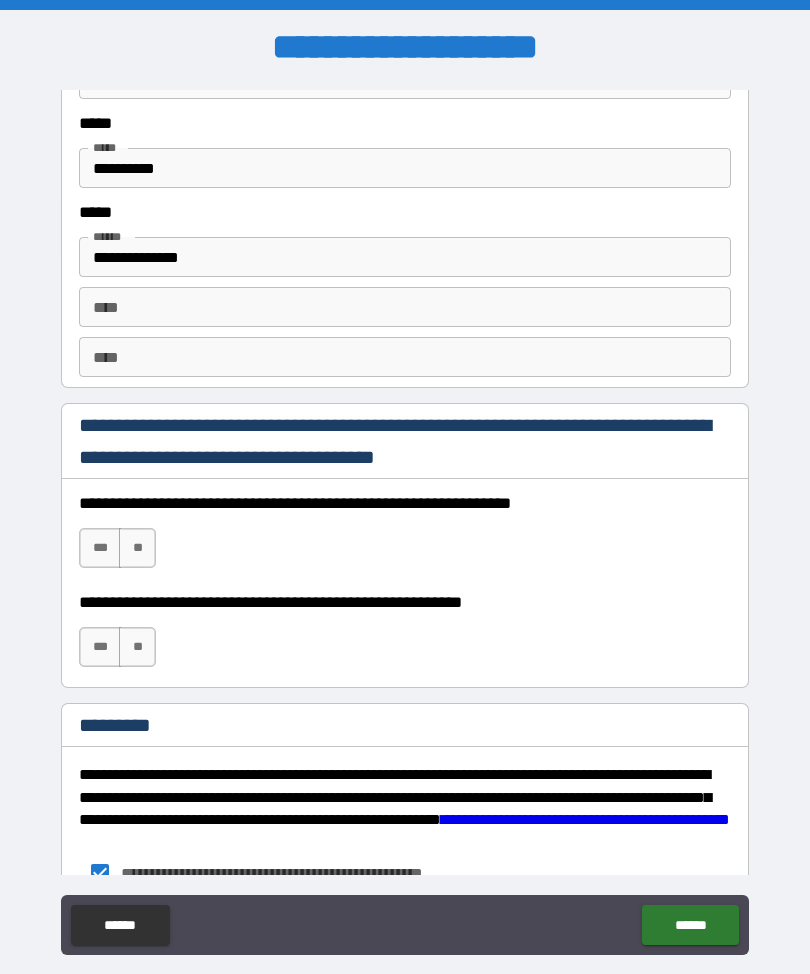 click on "*********" at bounding box center [405, 727] 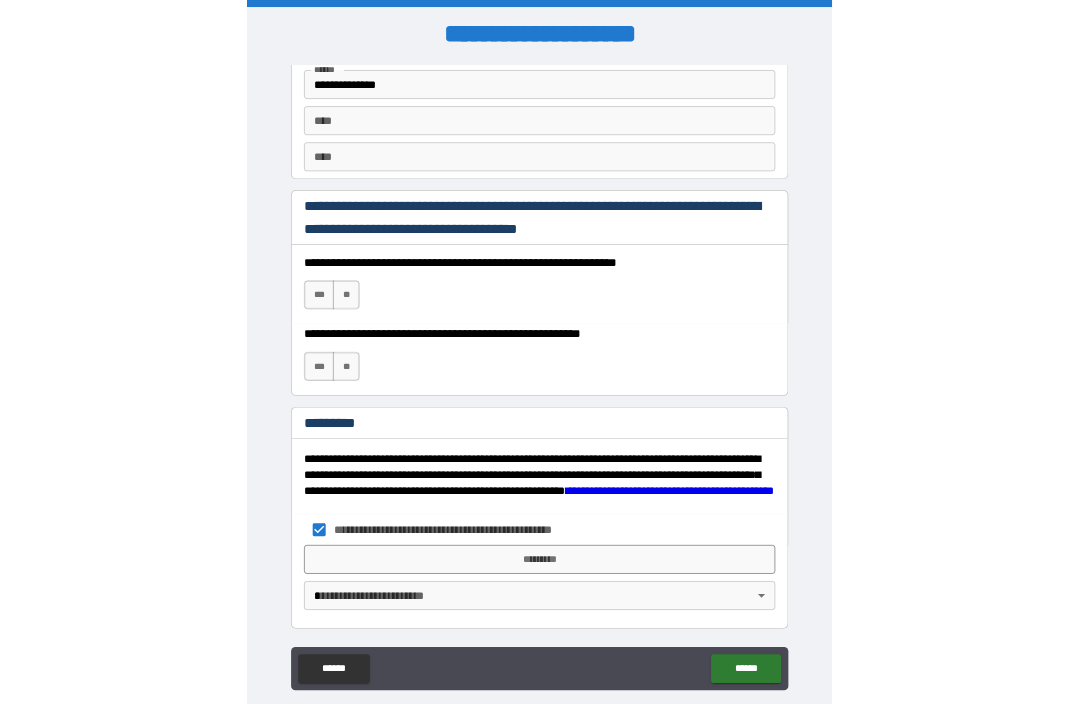 scroll, scrollTop: 2821, scrollLeft: 0, axis: vertical 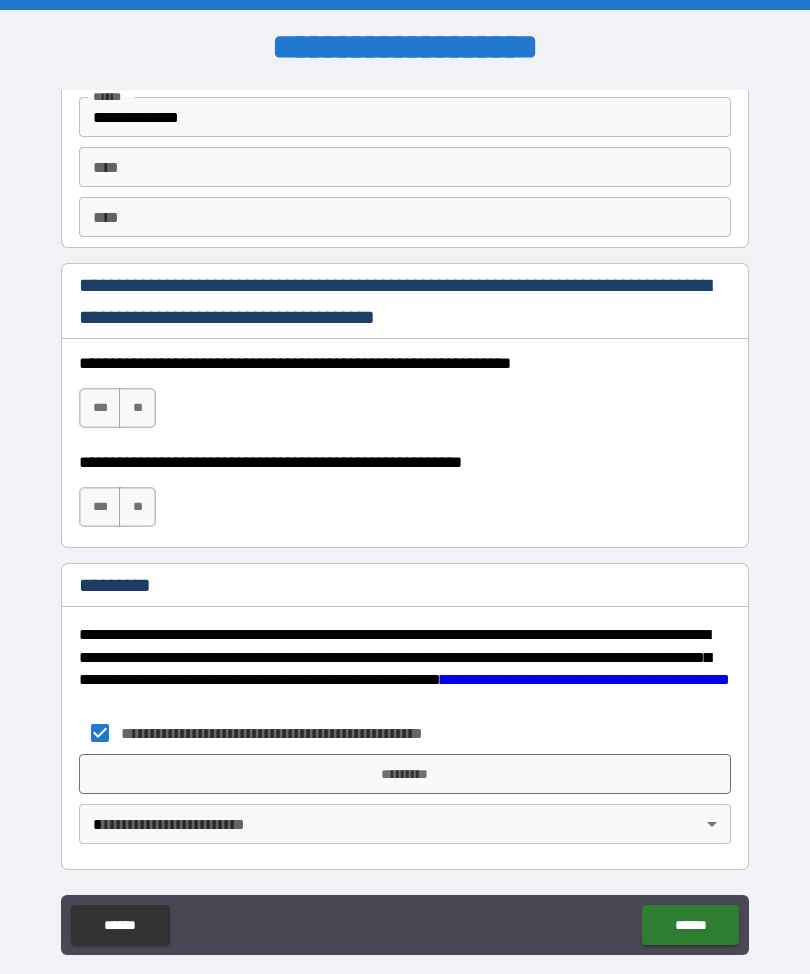click on "*********" at bounding box center [405, 774] 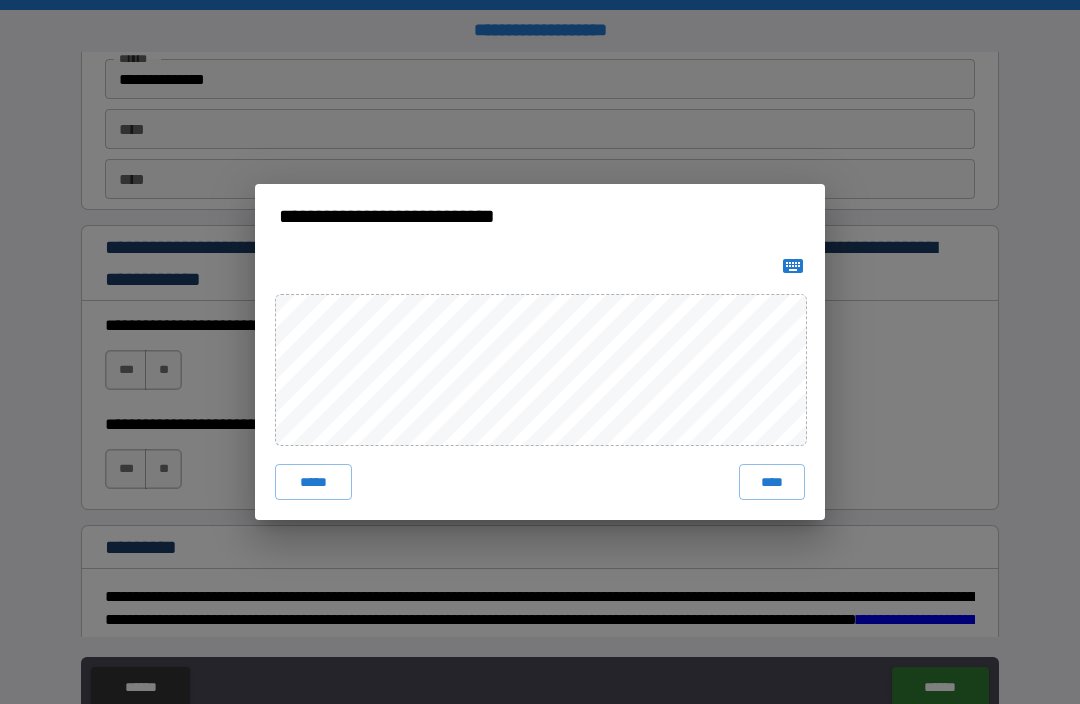 click on "****" at bounding box center [772, 482] 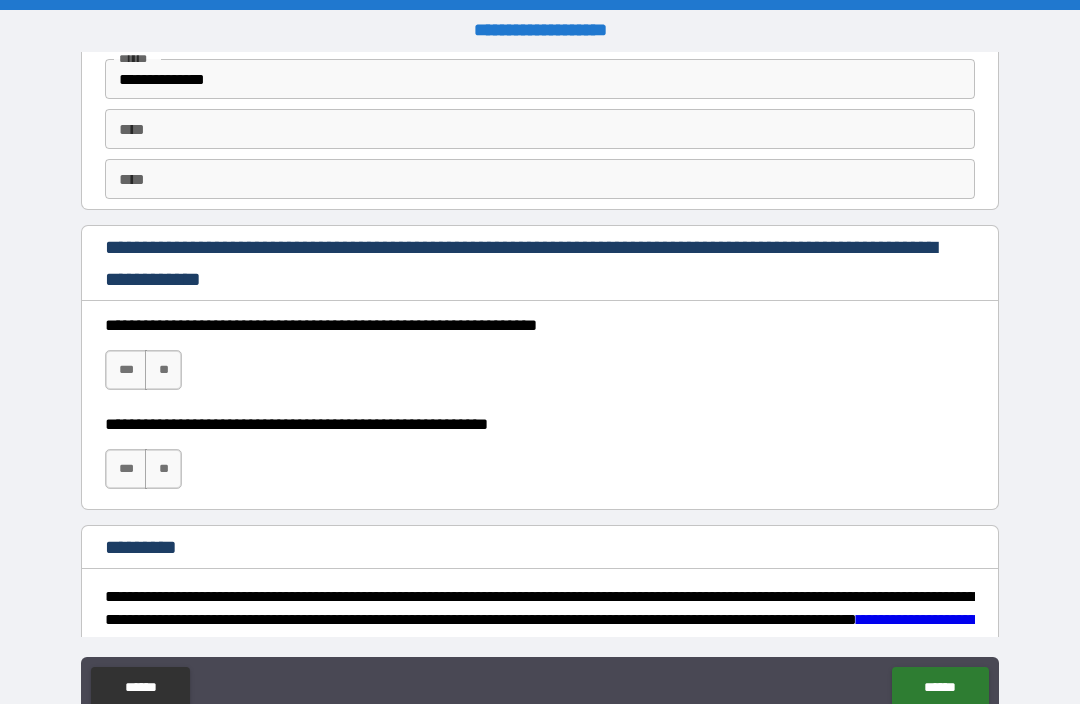 click on "******" at bounding box center (940, 687) 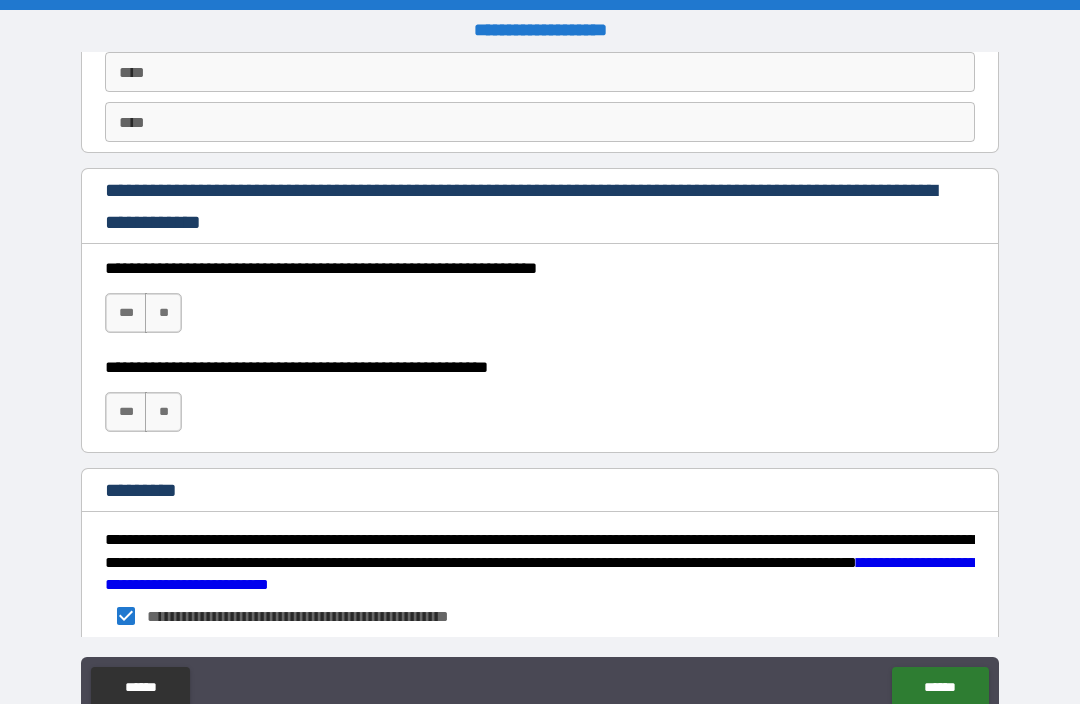 scroll, scrollTop: 2879, scrollLeft: 0, axis: vertical 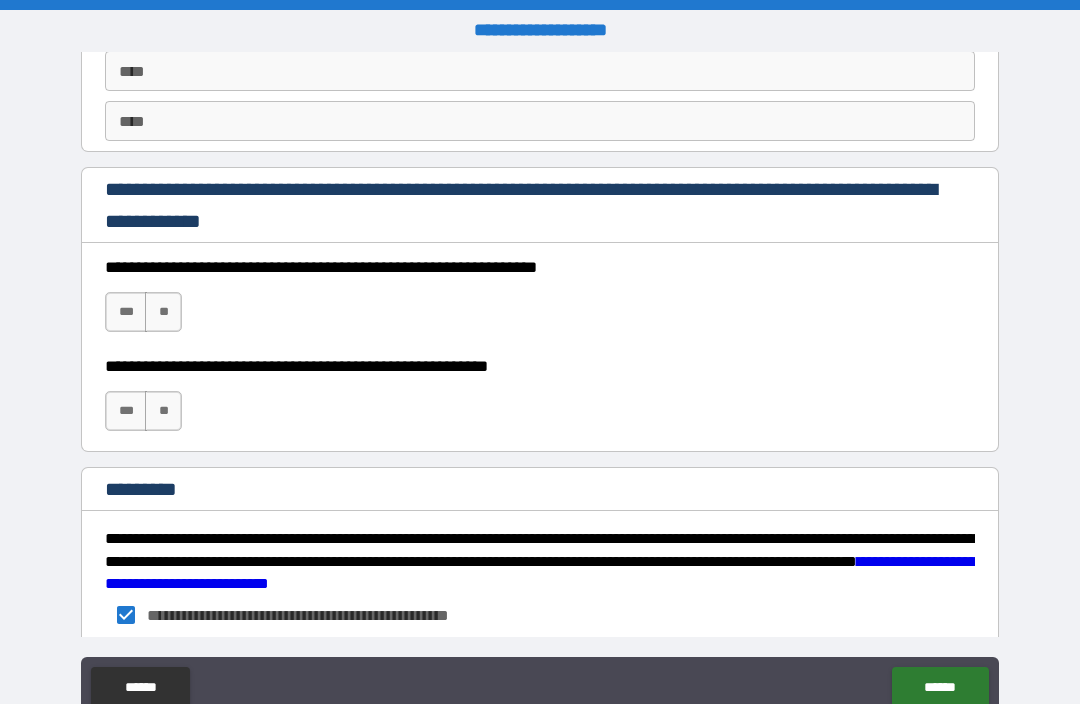 click on "***" at bounding box center [126, 411] 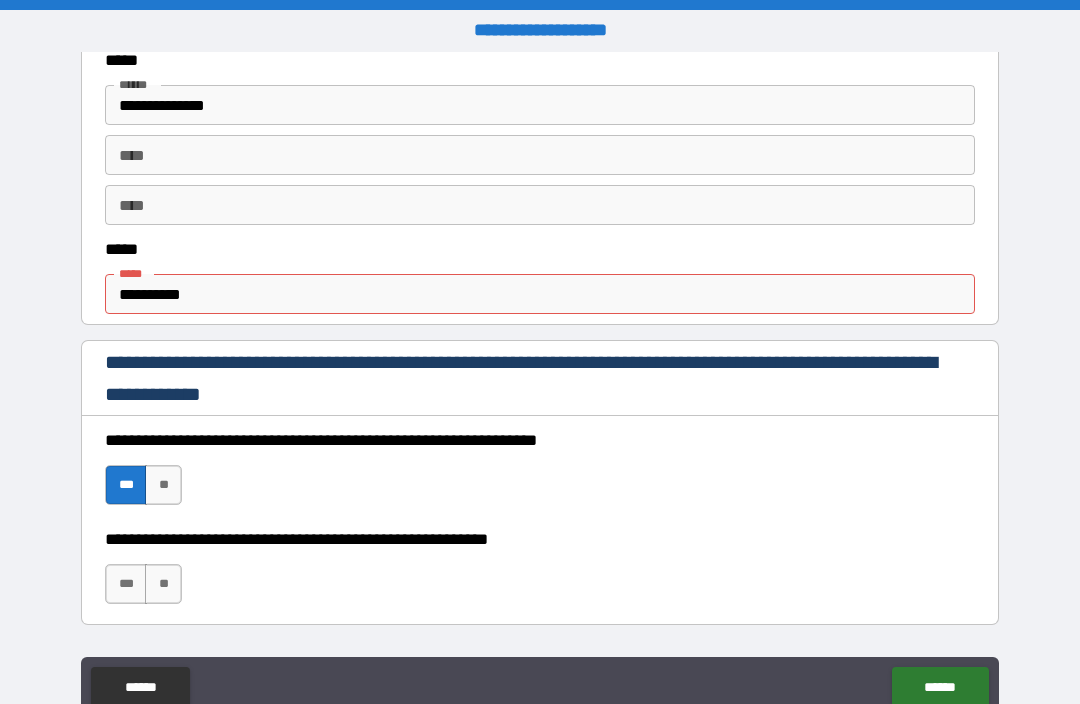 scroll, scrollTop: 1064, scrollLeft: 0, axis: vertical 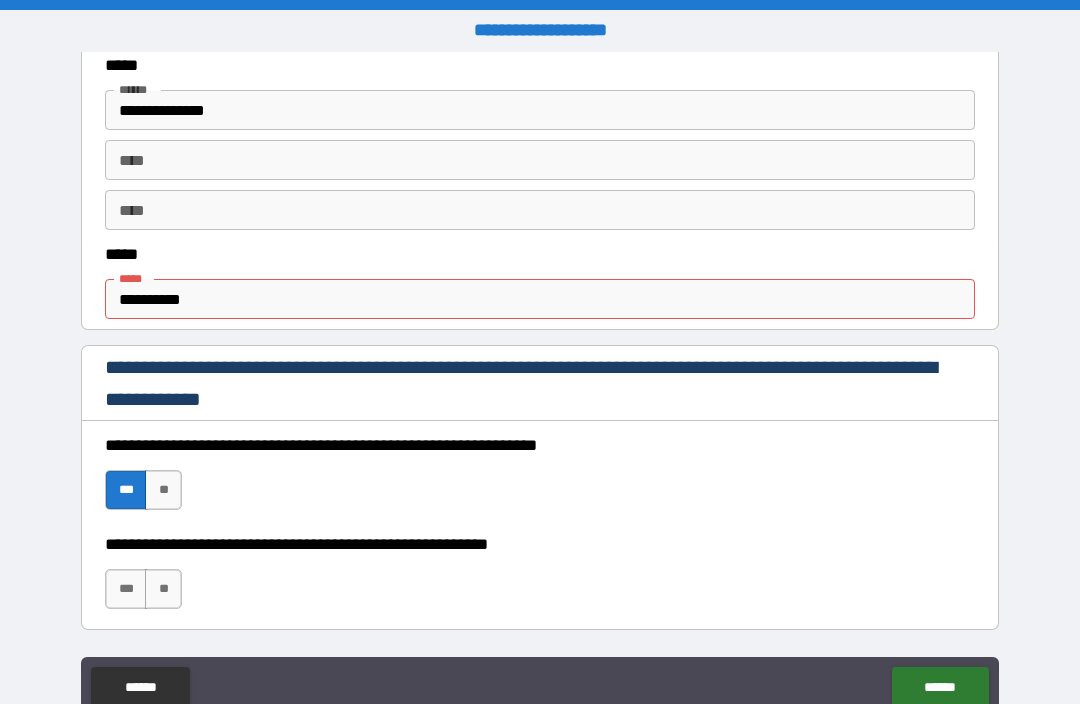 click on "******" 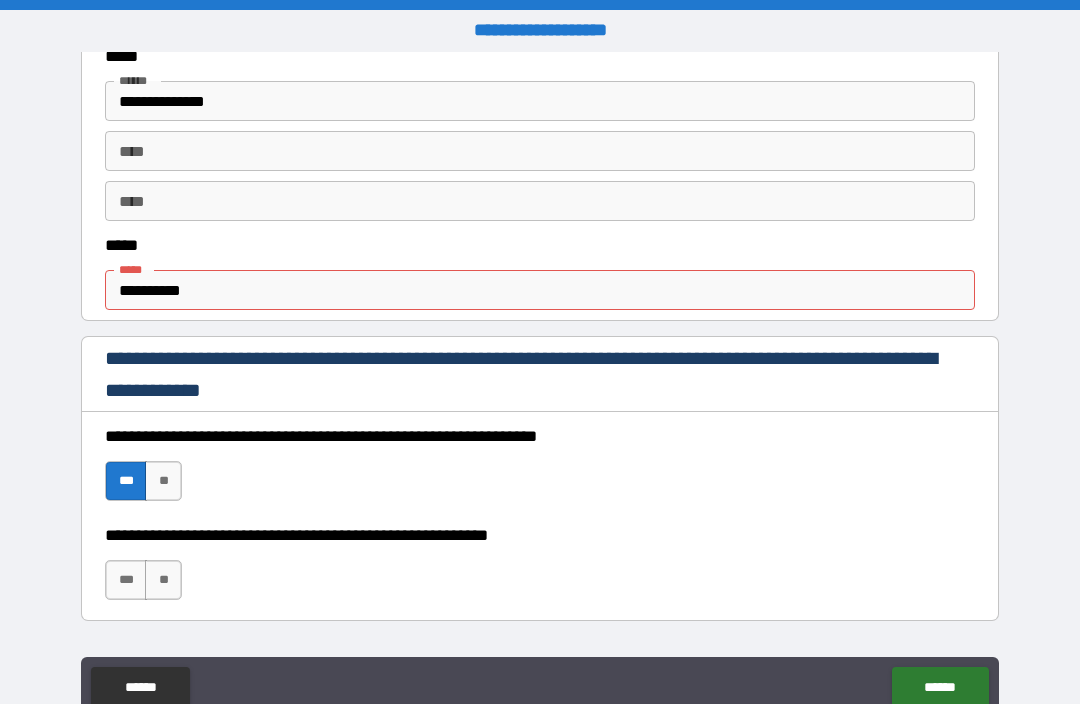 scroll, scrollTop: 1079, scrollLeft: 0, axis: vertical 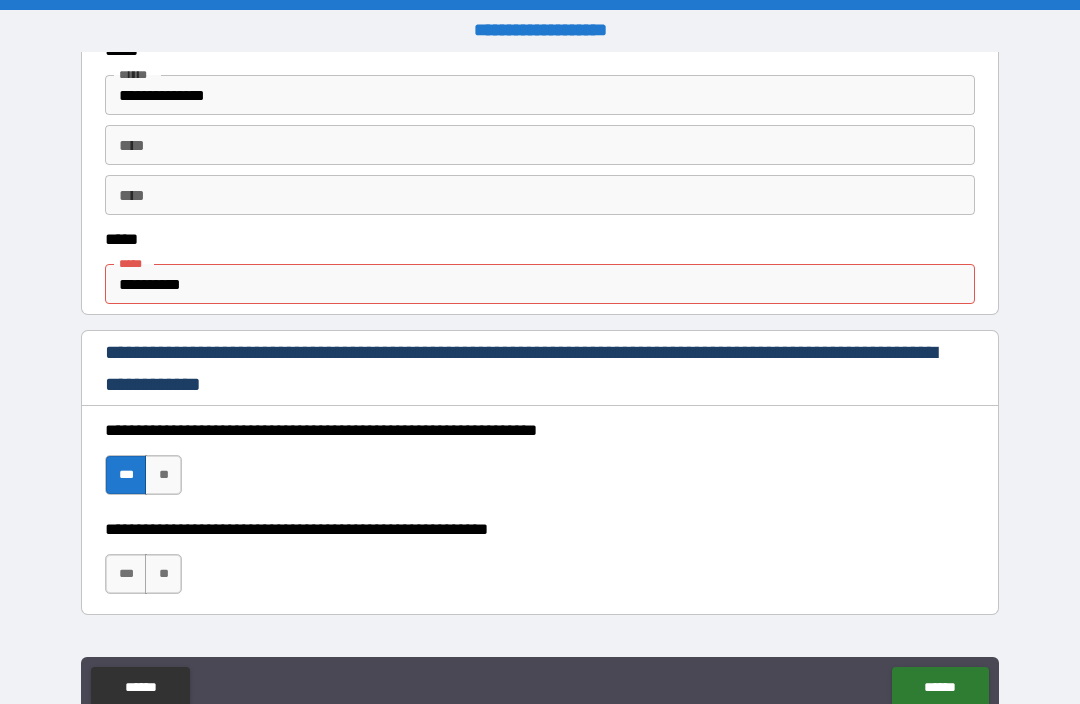 click on "**********" at bounding box center (540, 284) 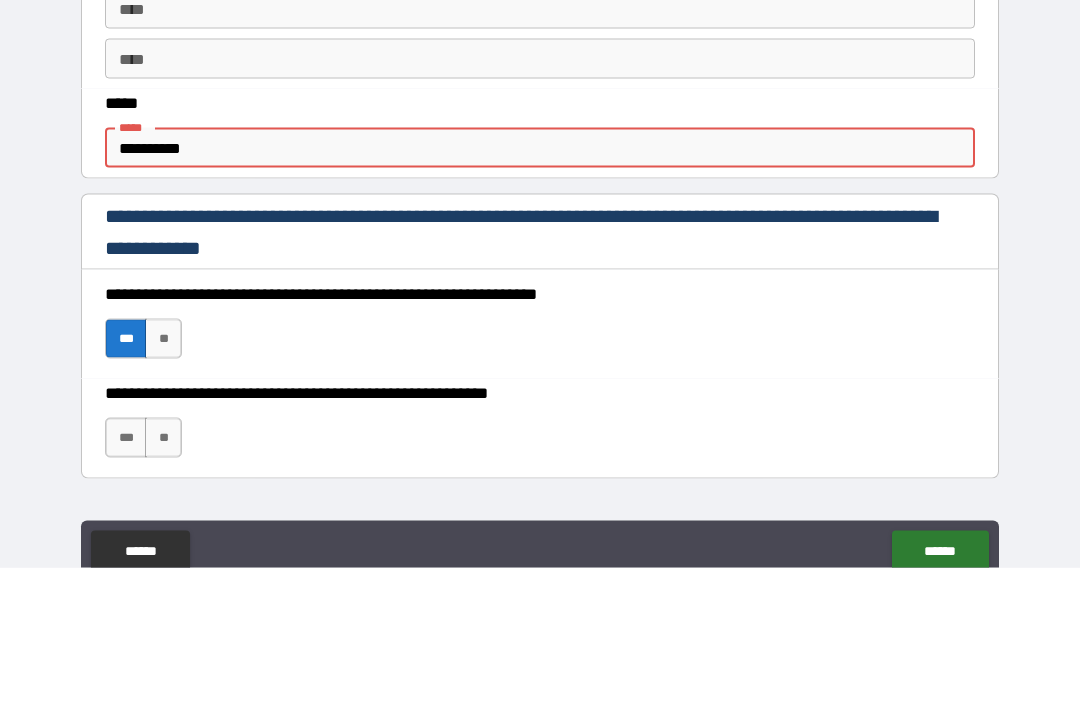 click on "**********" at bounding box center [540, 269] 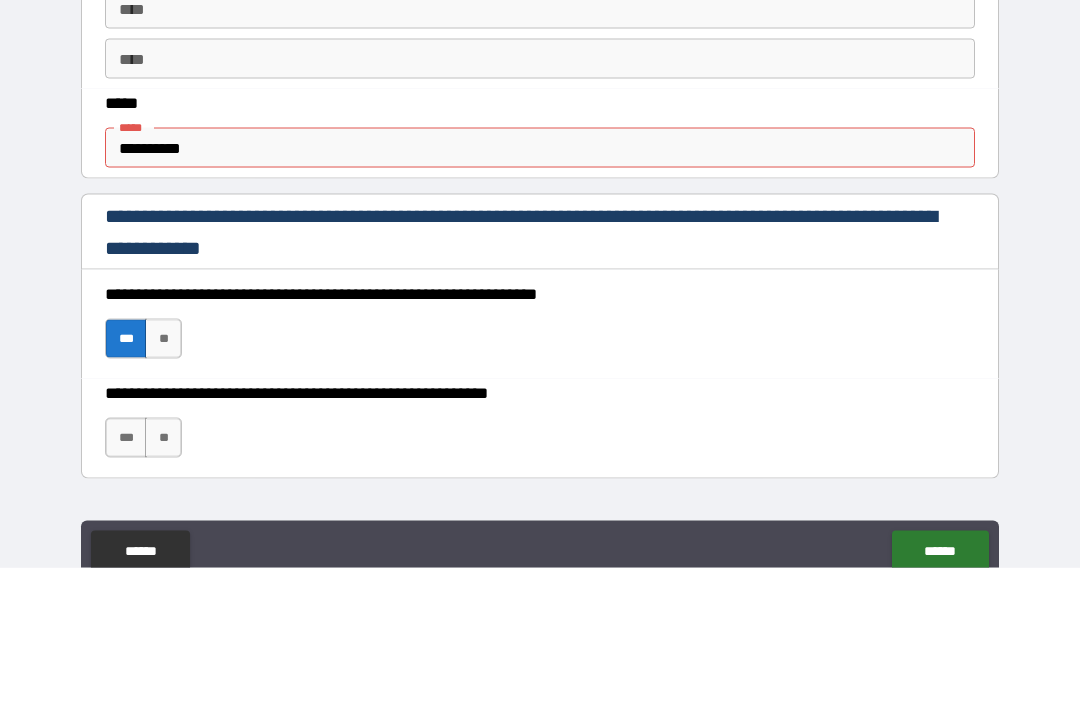 scroll, scrollTop: 66, scrollLeft: 0, axis: vertical 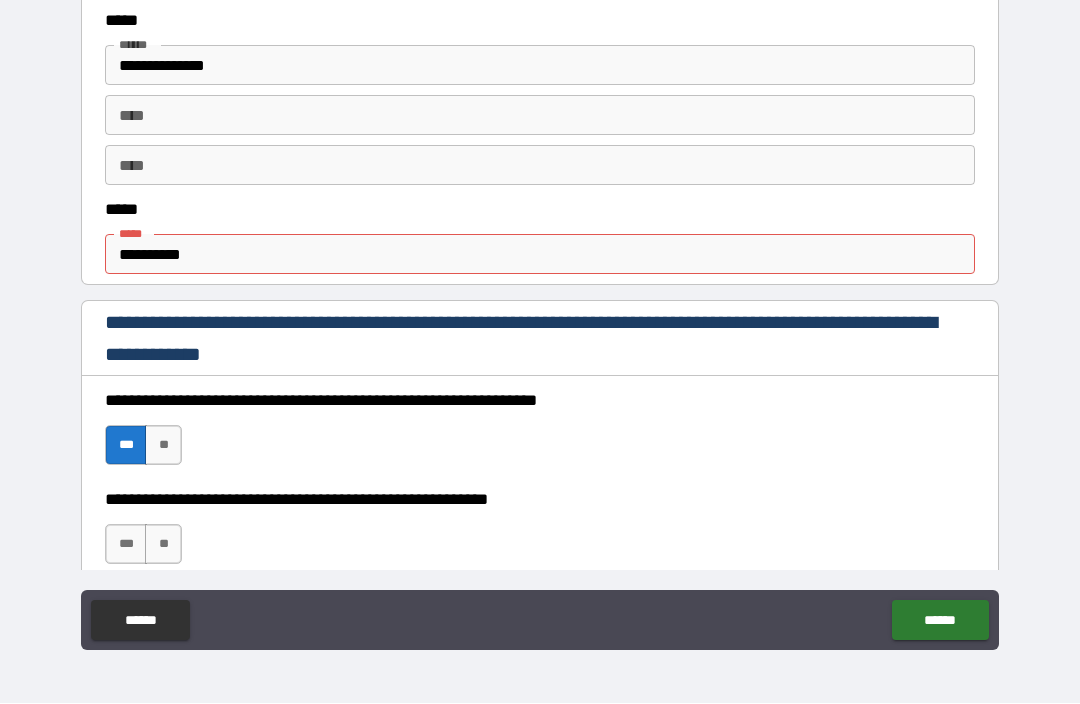 click on "*****" at bounding box center [540, 210] 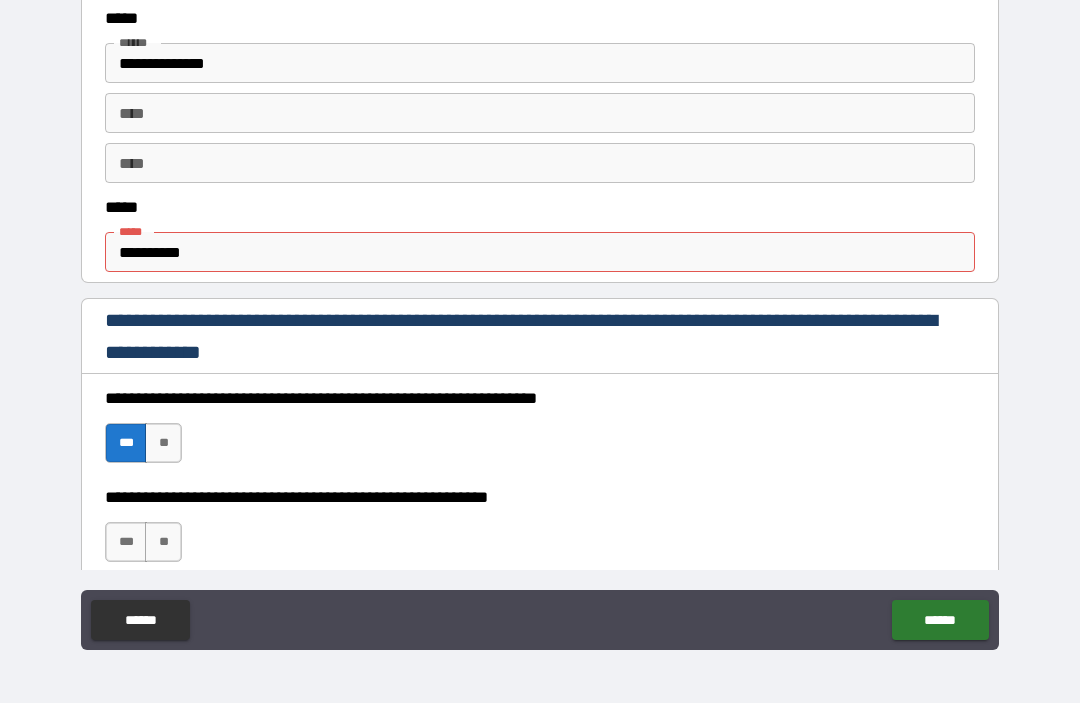 scroll, scrollTop: 1045, scrollLeft: 0, axis: vertical 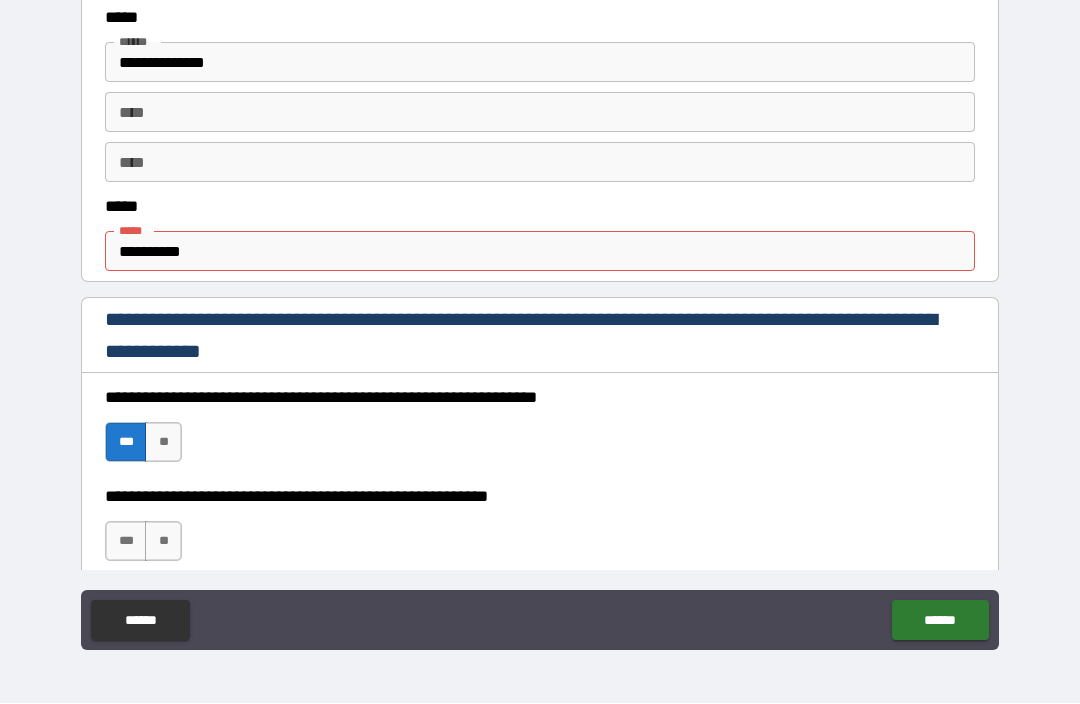 click on "*****" at bounding box center (540, 207) 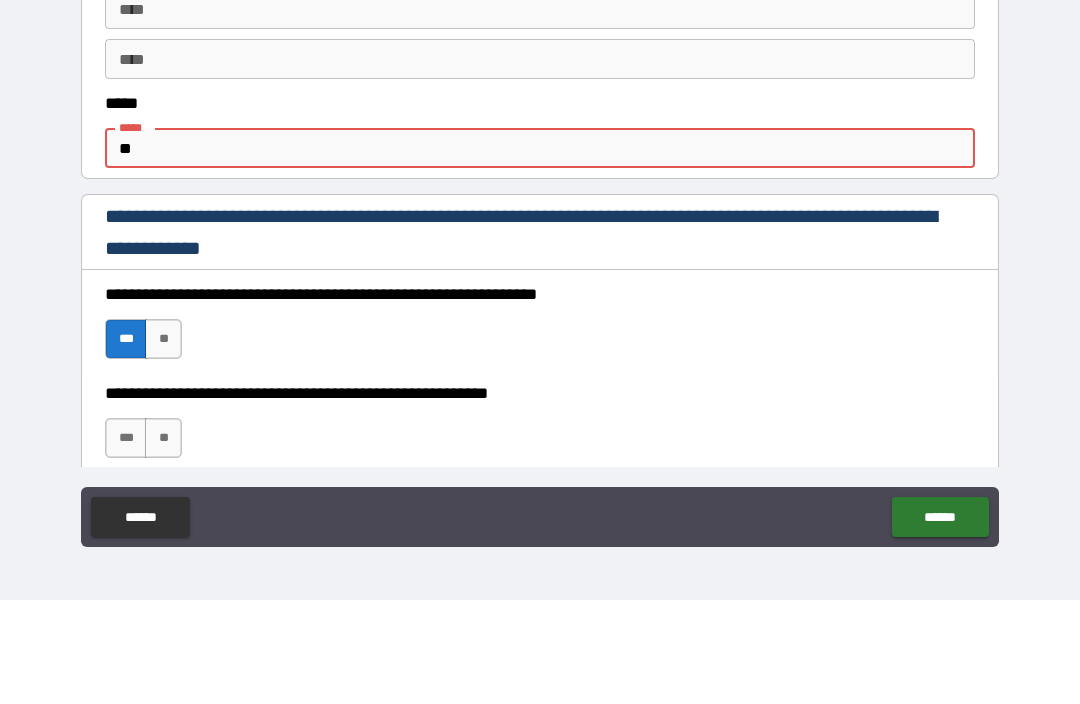 type on "*" 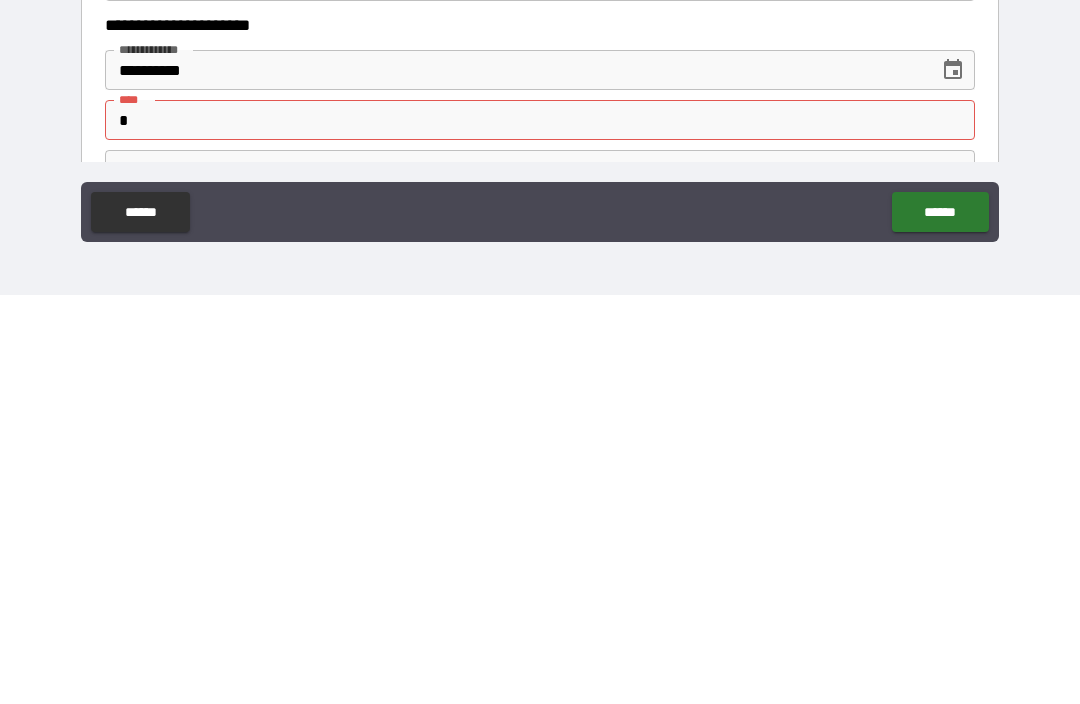 scroll, scrollTop: 1730, scrollLeft: 0, axis: vertical 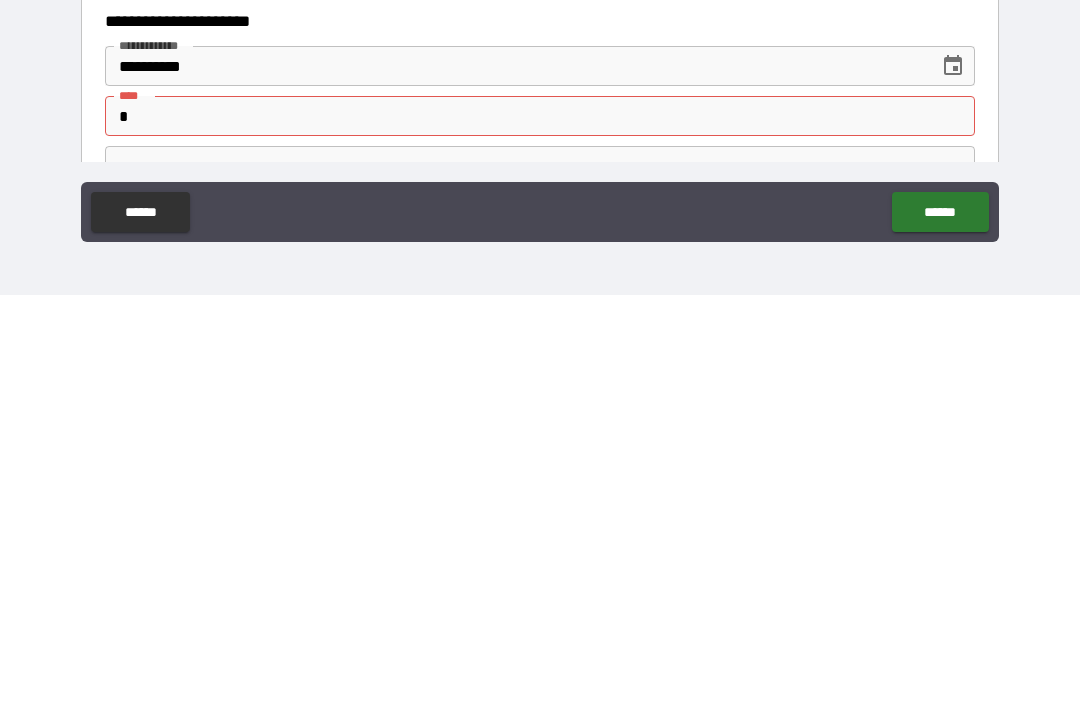 type on "**********" 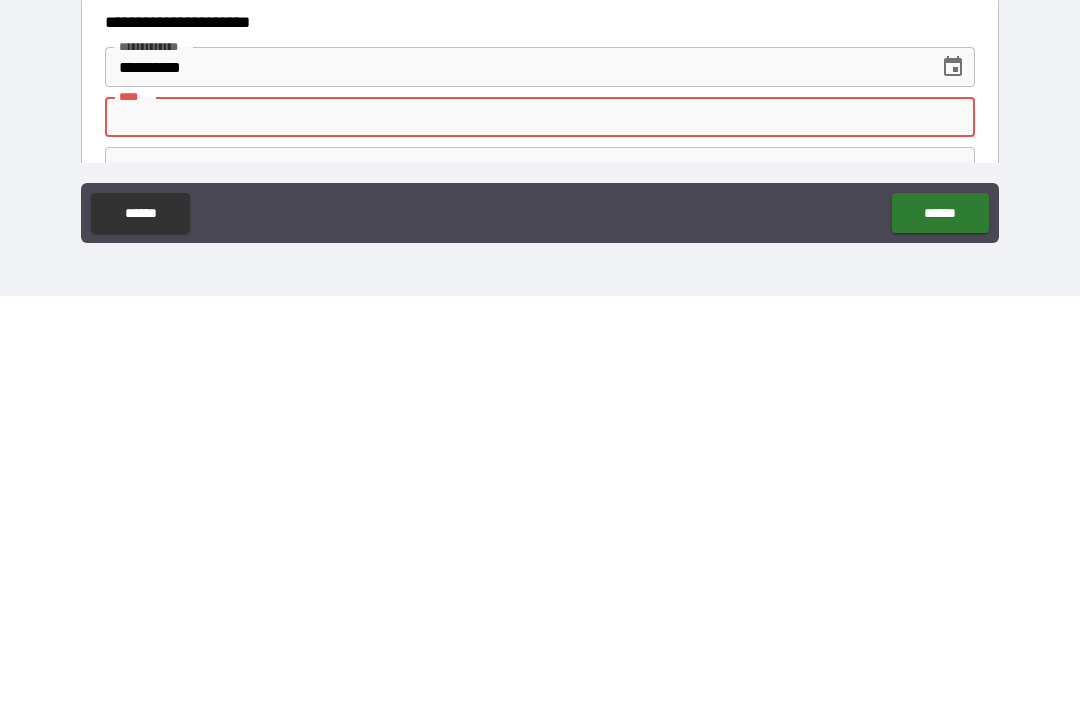 scroll, scrollTop: 66, scrollLeft: 0, axis: vertical 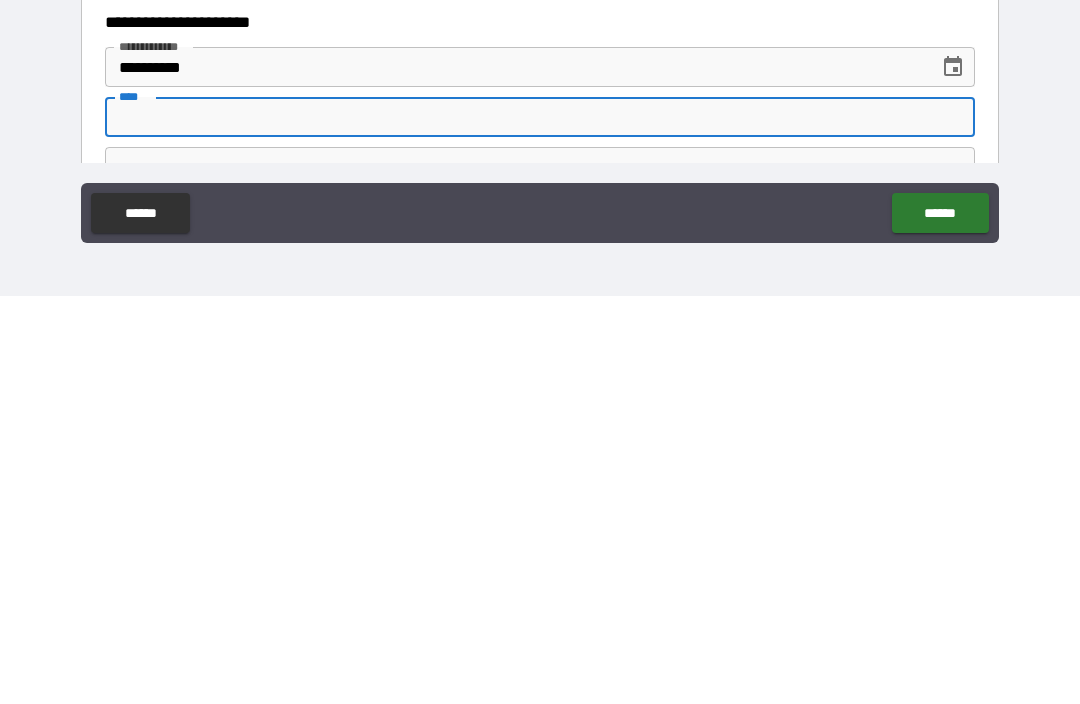 type 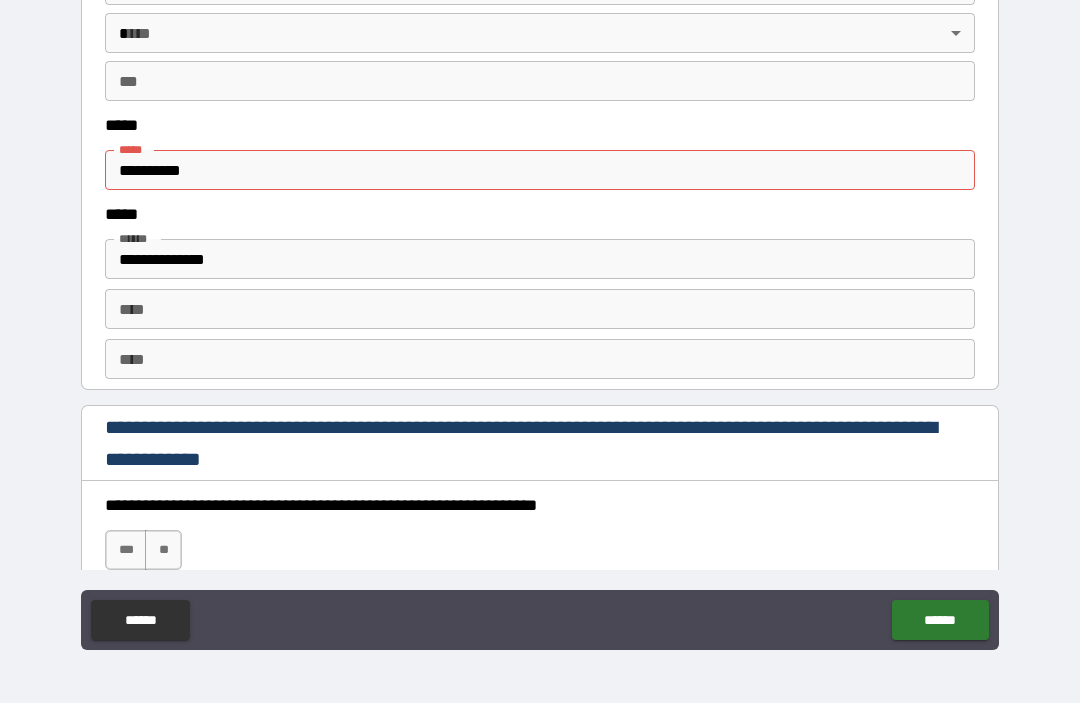 scroll, scrollTop: 2575, scrollLeft: 0, axis: vertical 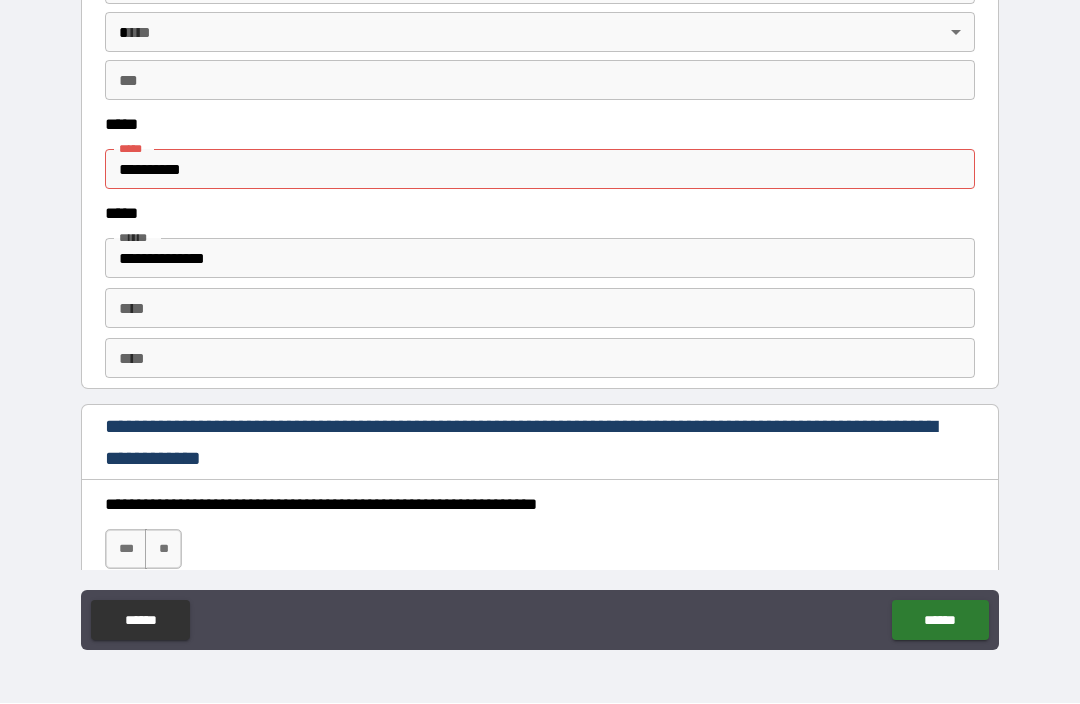click on "**********" at bounding box center [540, 170] 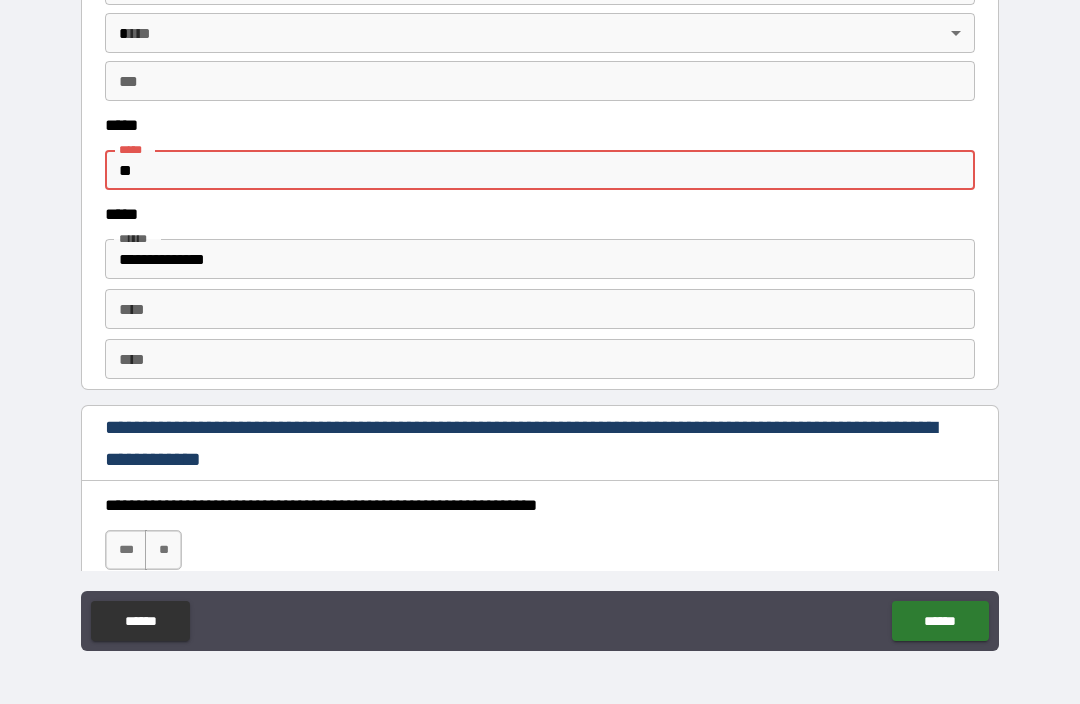 type on "*" 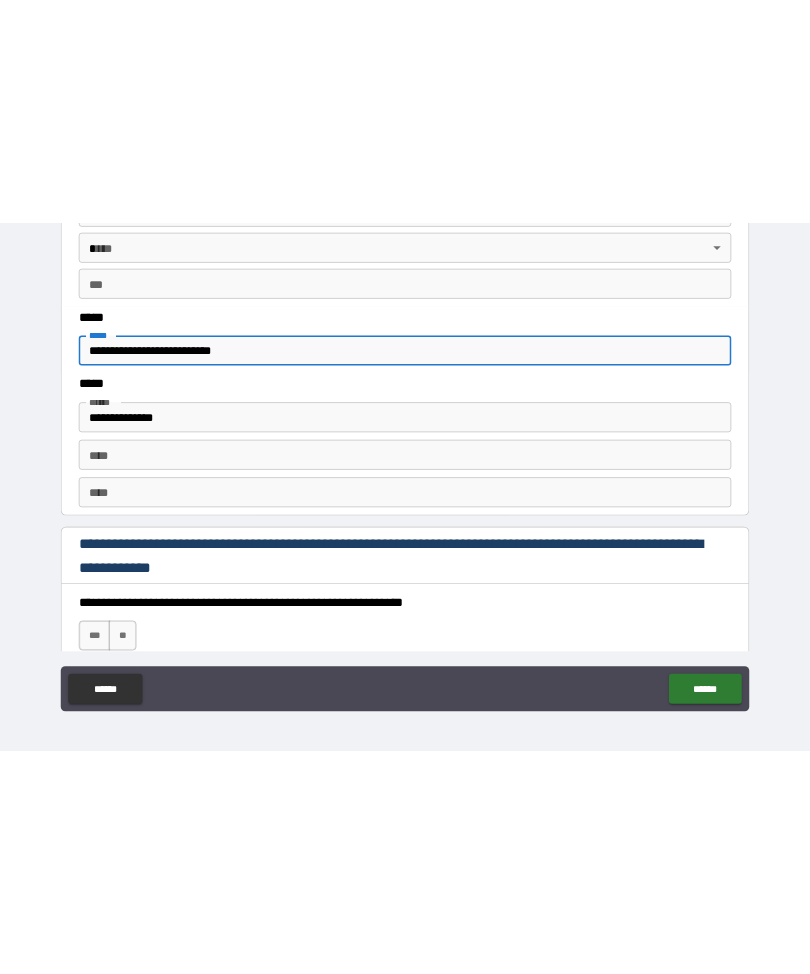 scroll, scrollTop: 0, scrollLeft: 0, axis: both 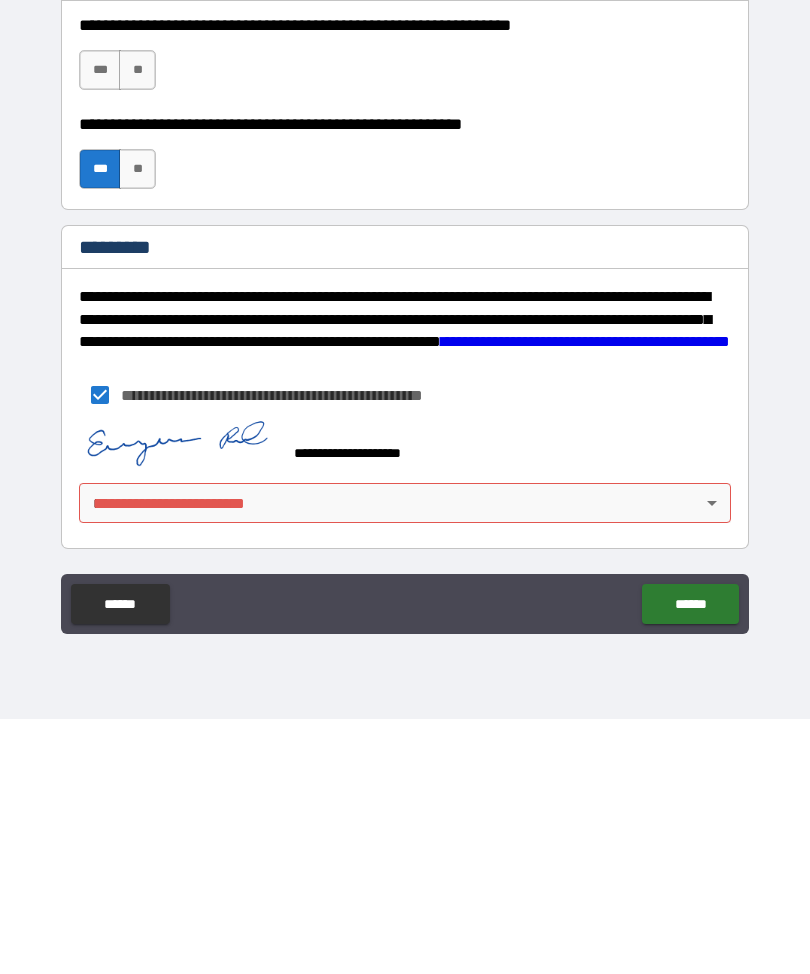 type on "**********" 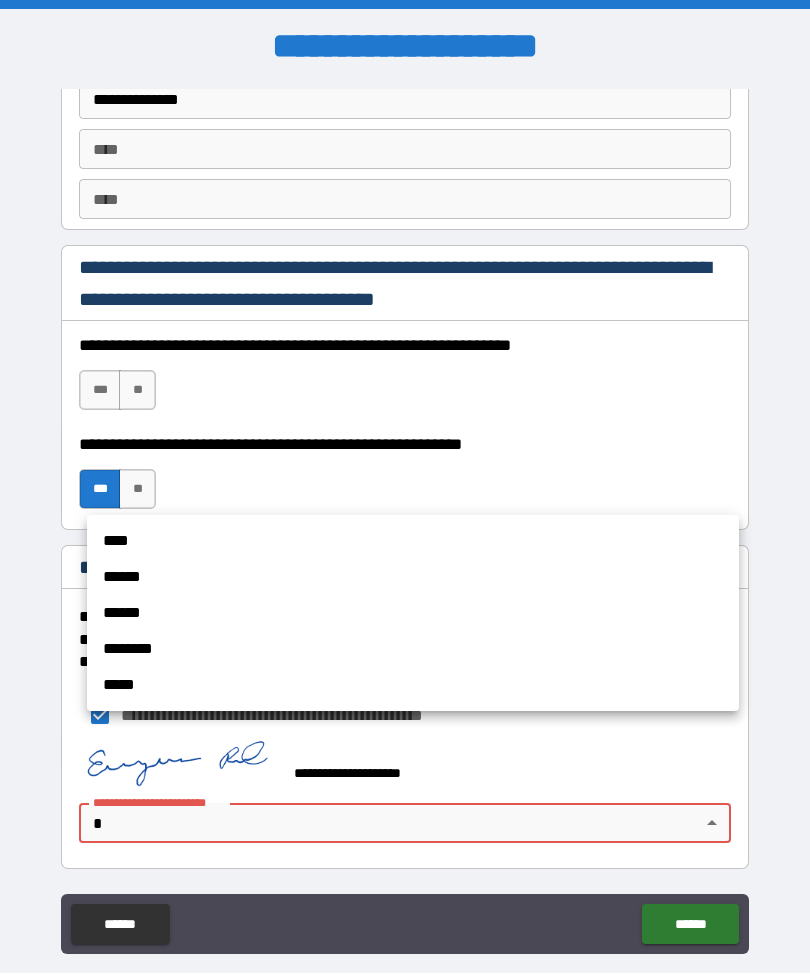 click on "****" at bounding box center (413, 542) 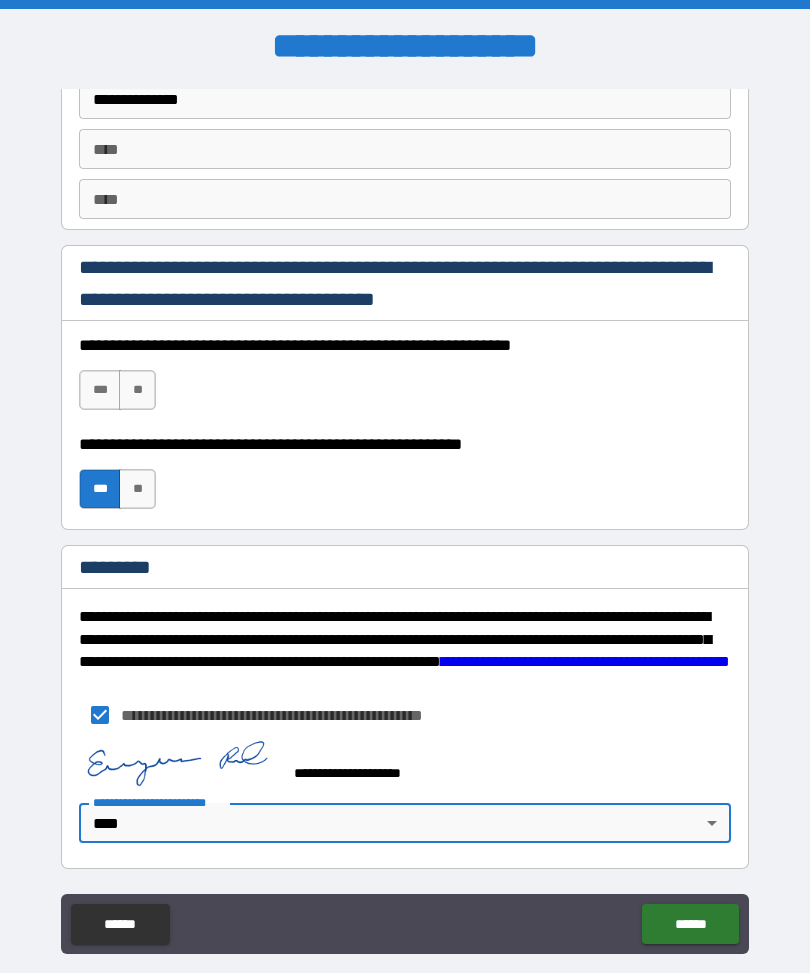 type on "*" 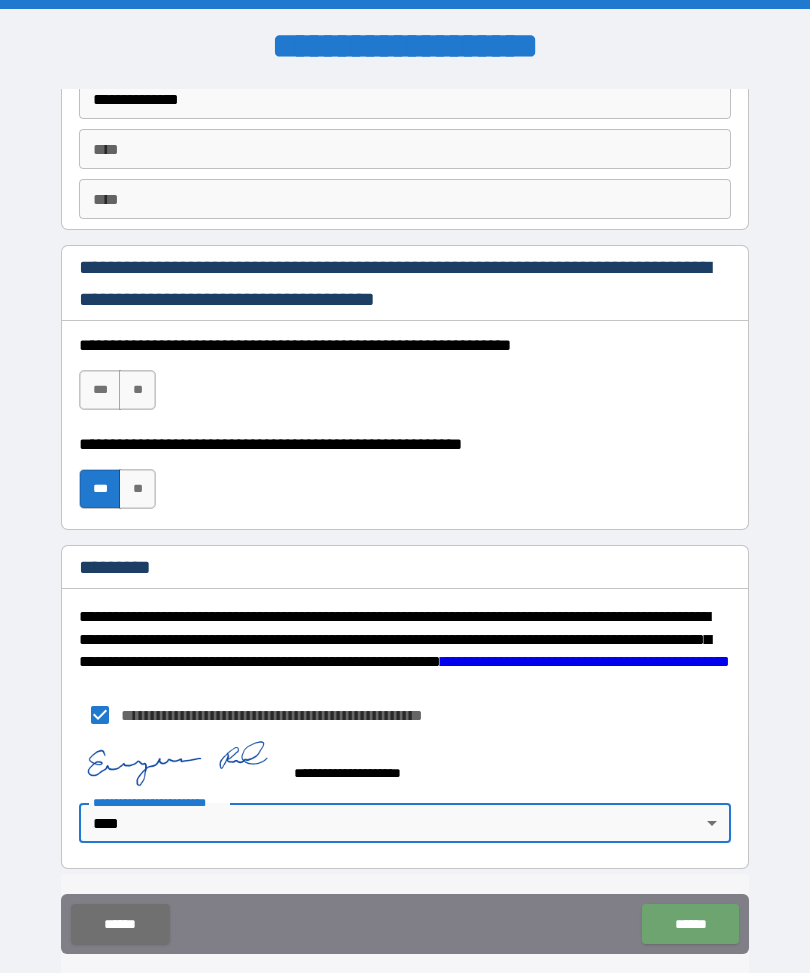 click on "******" at bounding box center [690, 925] 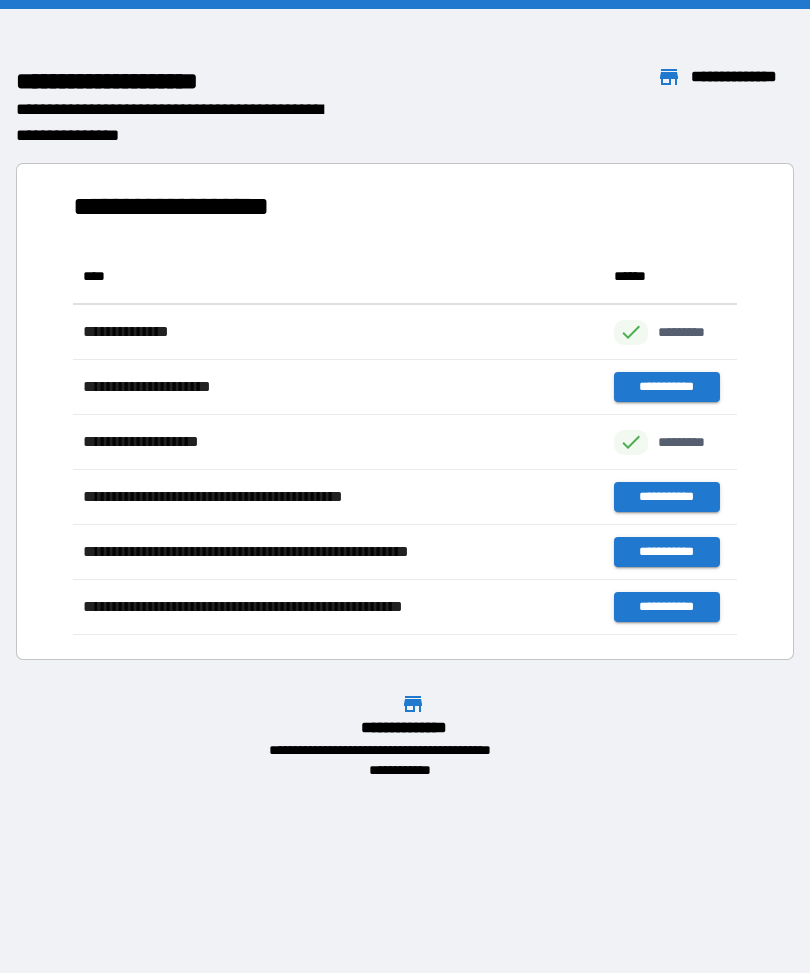scroll, scrollTop: 1, scrollLeft: 1, axis: both 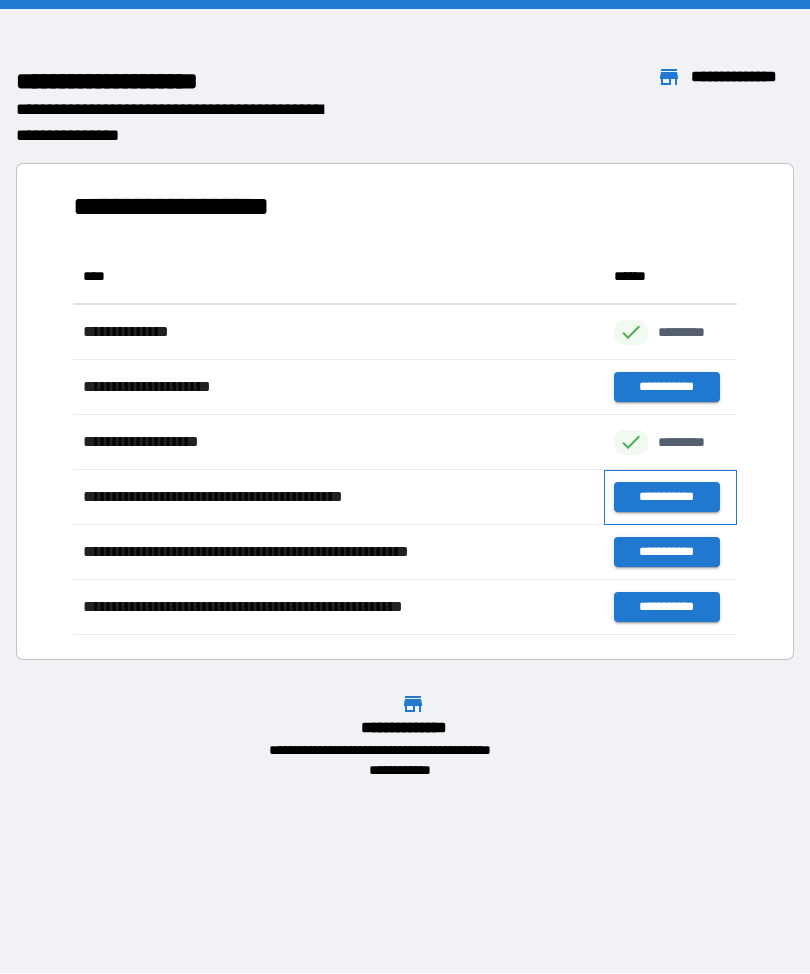 click on "**********" at bounding box center [670, 498] 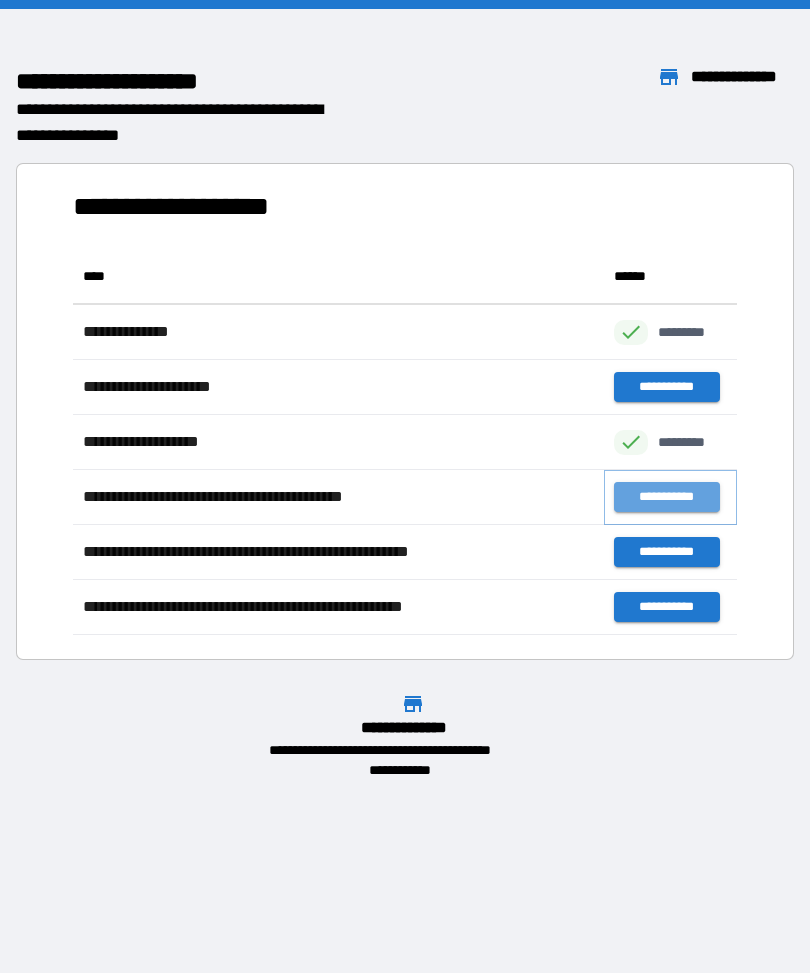 click on "**********" at bounding box center (666, 498) 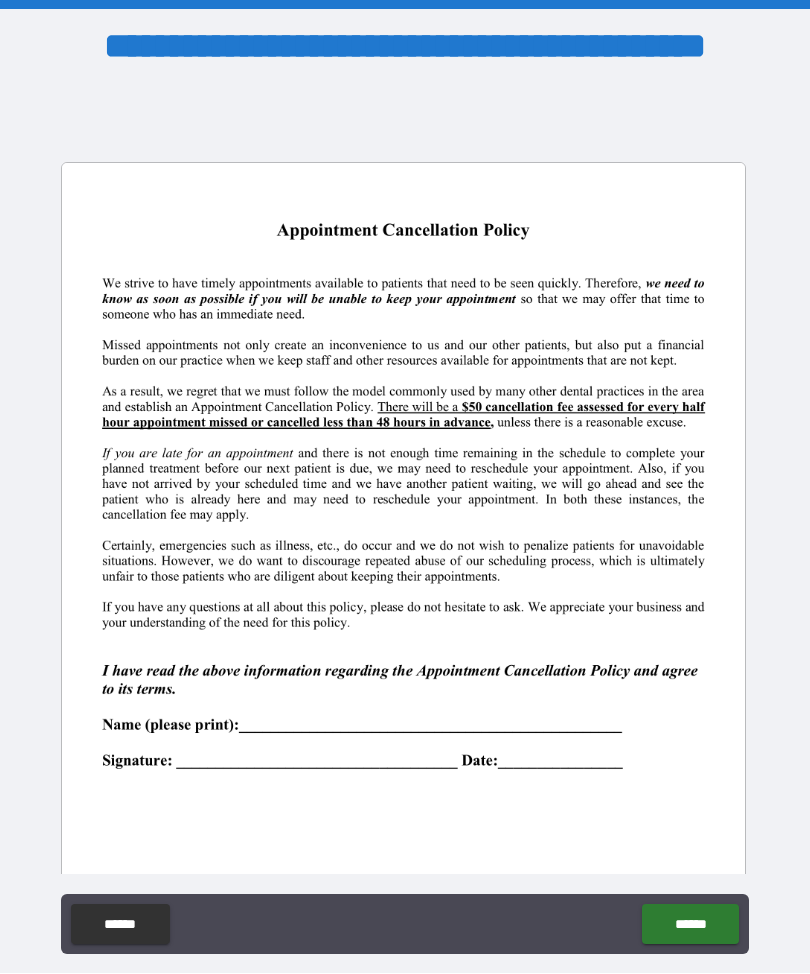 click on "******   ******" at bounding box center (405, 927) 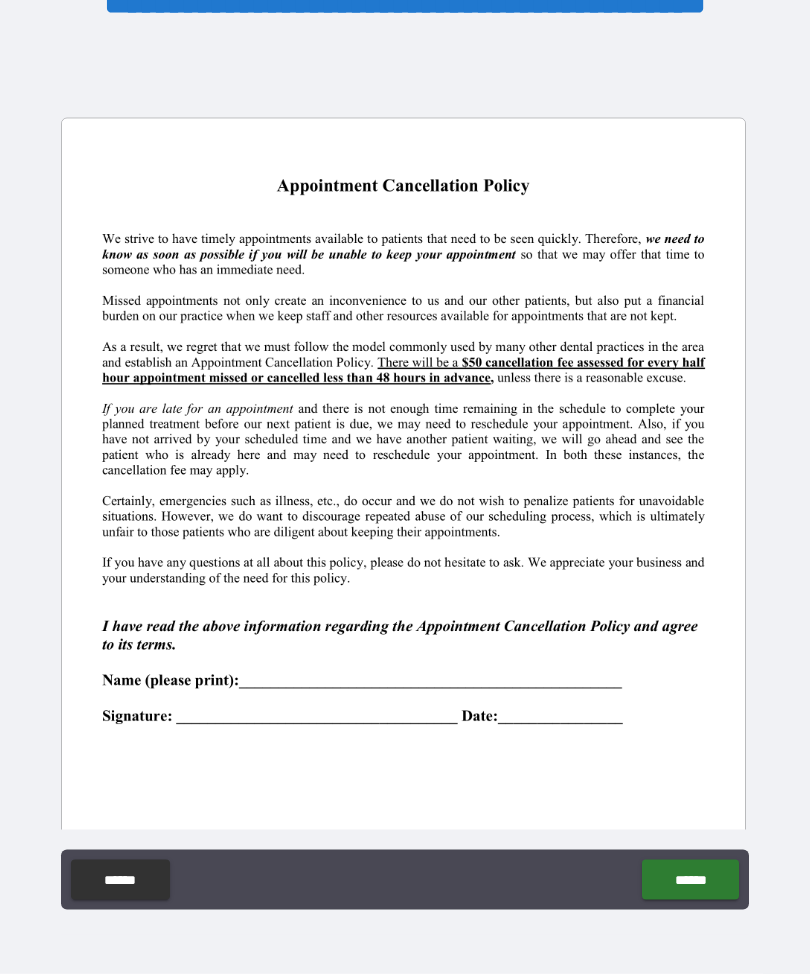 scroll, scrollTop: 46, scrollLeft: 0, axis: vertical 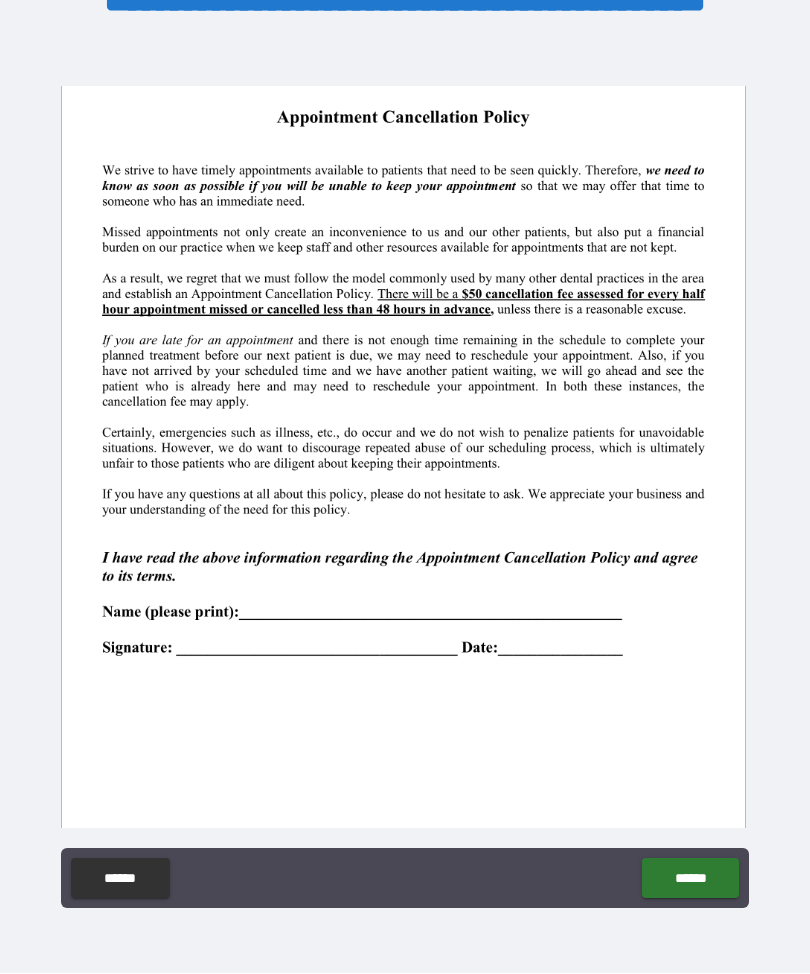 click at bounding box center [404, 493] 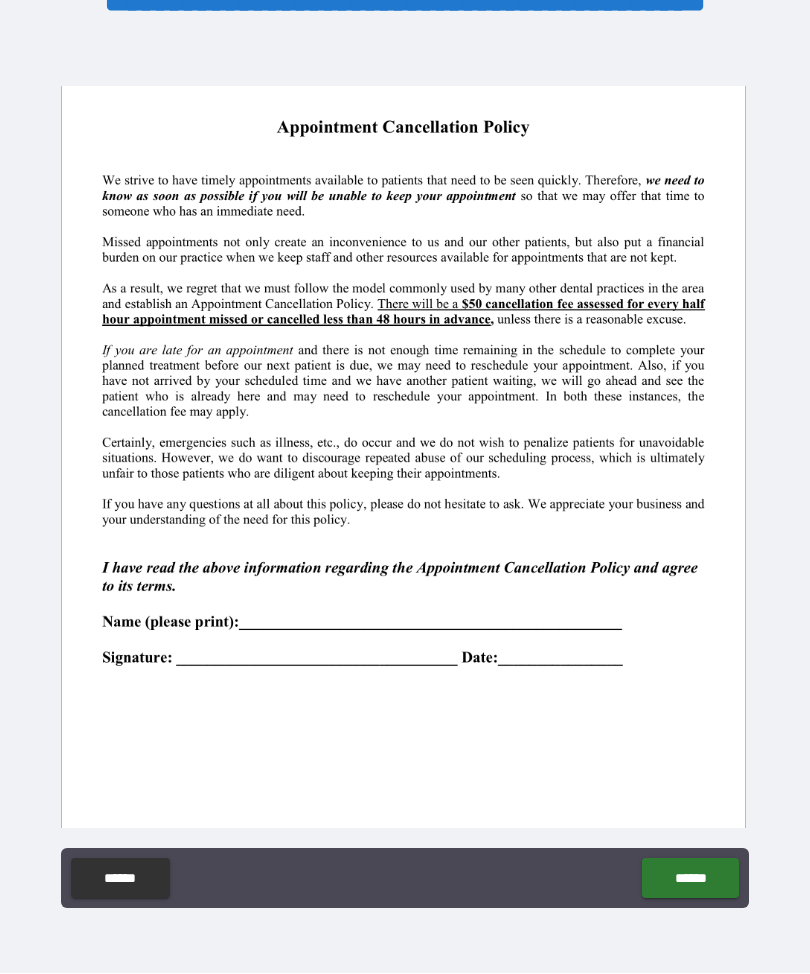 scroll, scrollTop: 38, scrollLeft: 0, axis: vertical 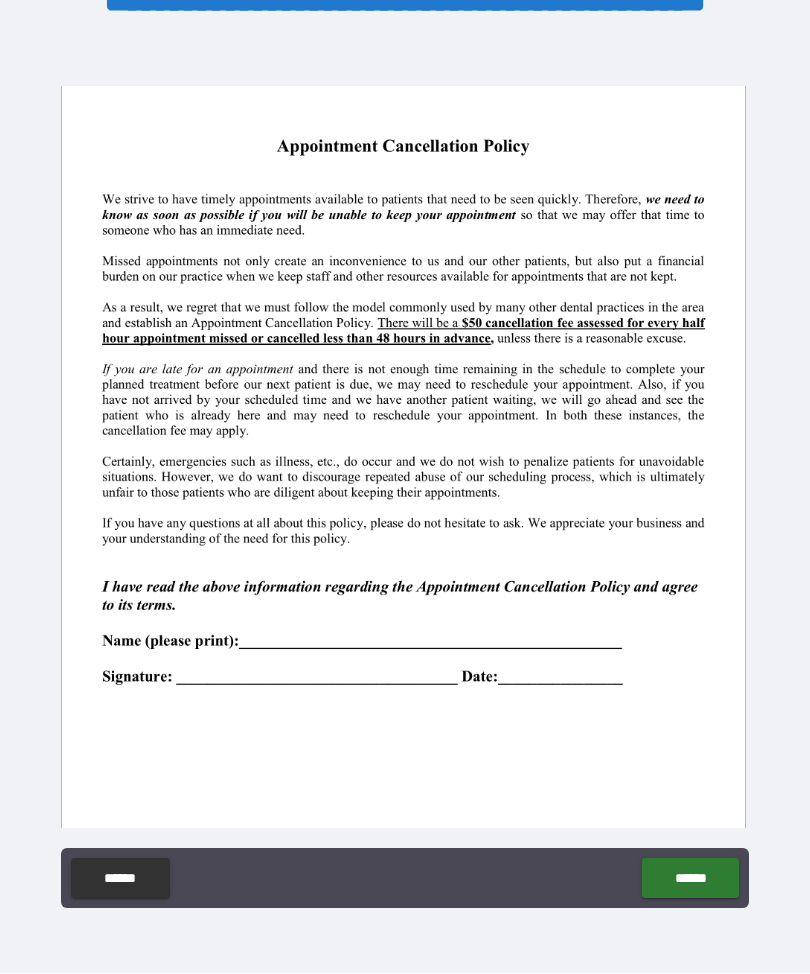 click at bounding box center (404, 522) 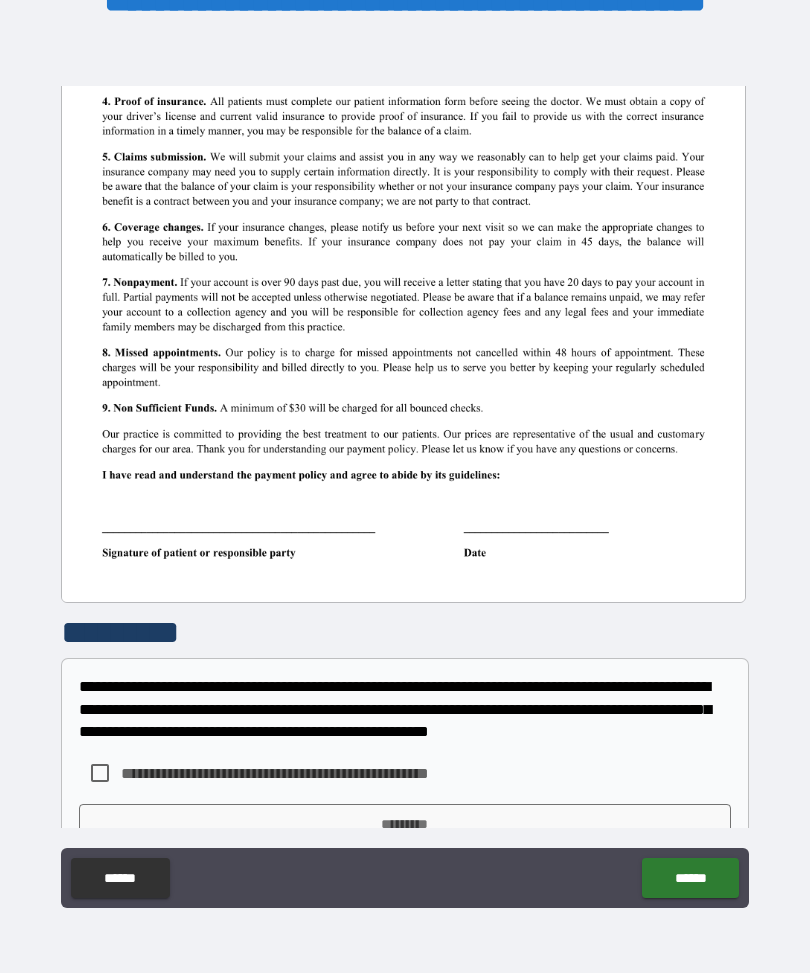 scroll, scrollTop: 1362, scrollLeft: 0, axis: vertical 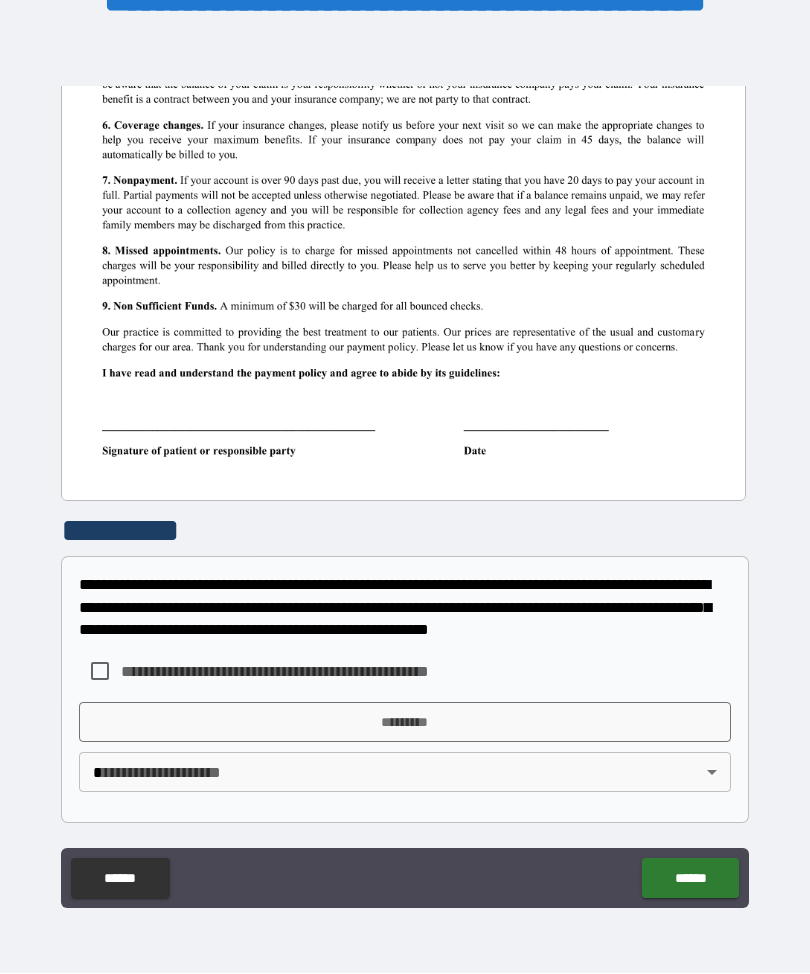 click on "******" 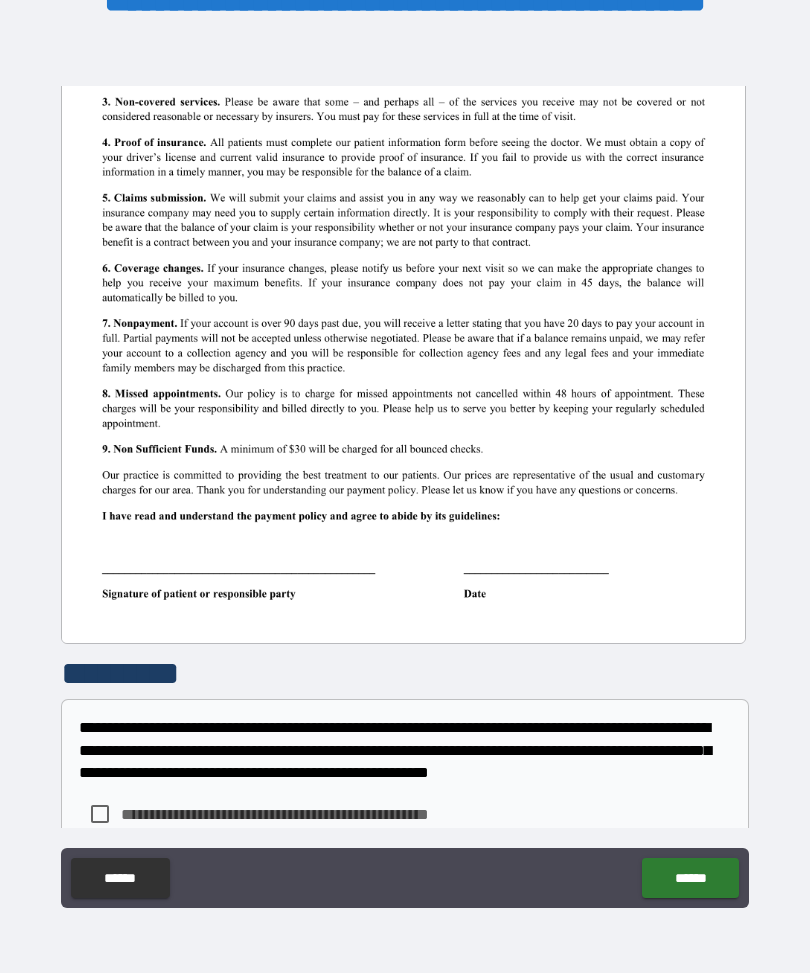 scroll, scrollTop: 1230, scrollLeft: 0, axis: vertical 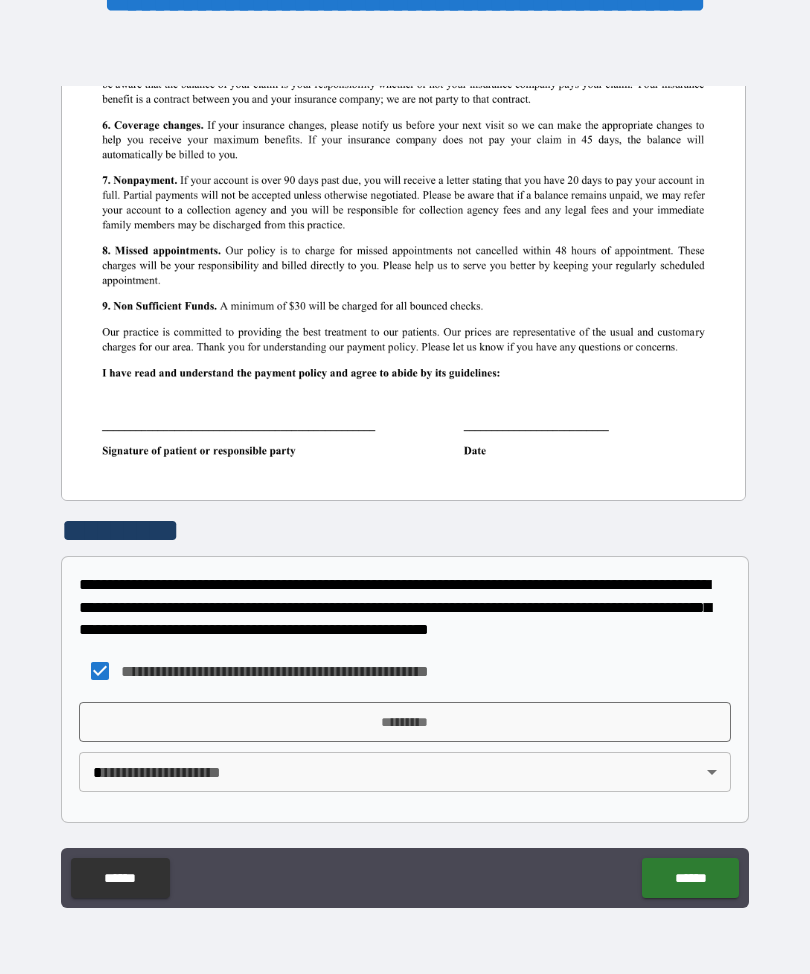click on "*********" at bounding box center [405, 722] 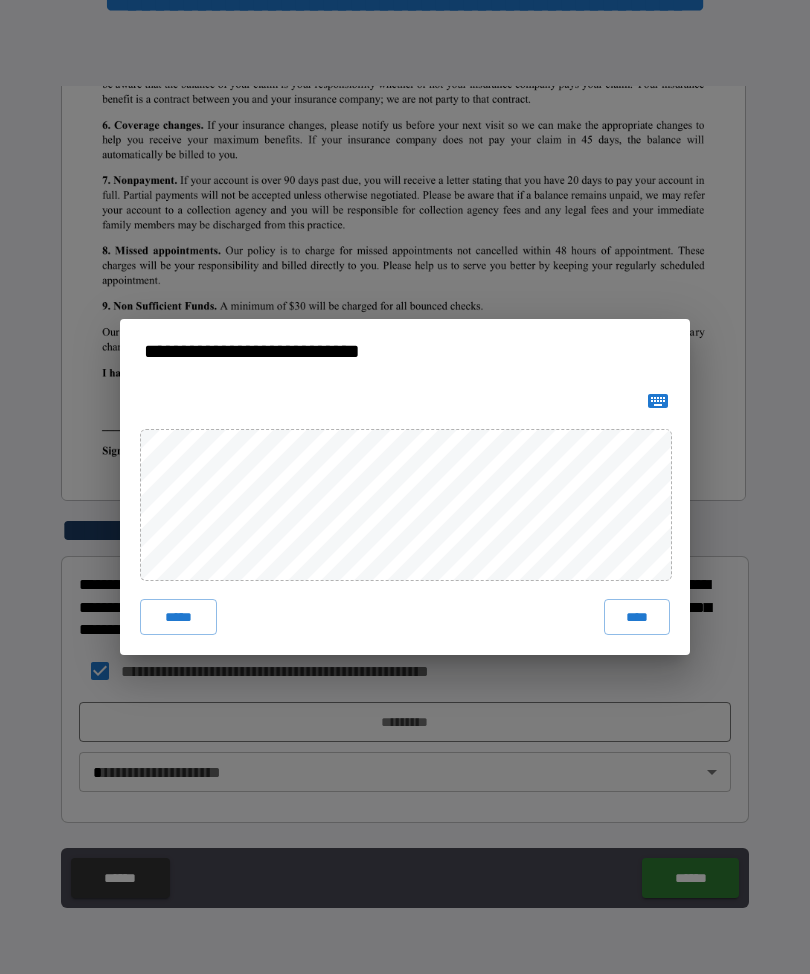 click on "*****" at bounding box center (178, 617) 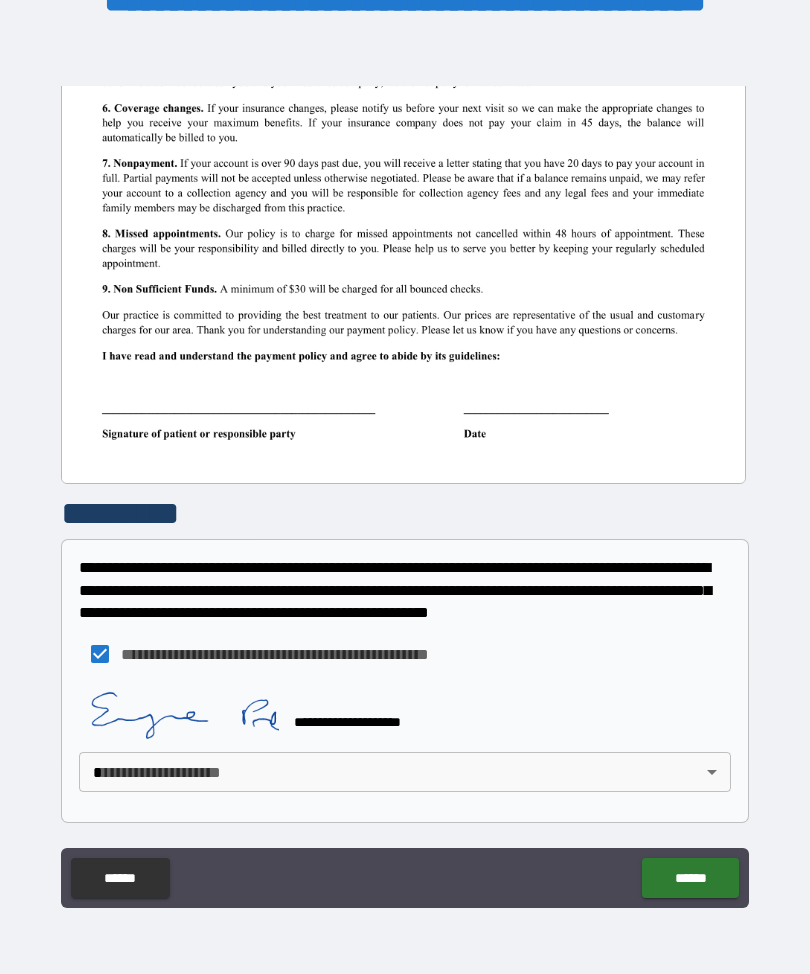 scroll, scrollTop: 1440, scrollLeft: 0, axis: vertical 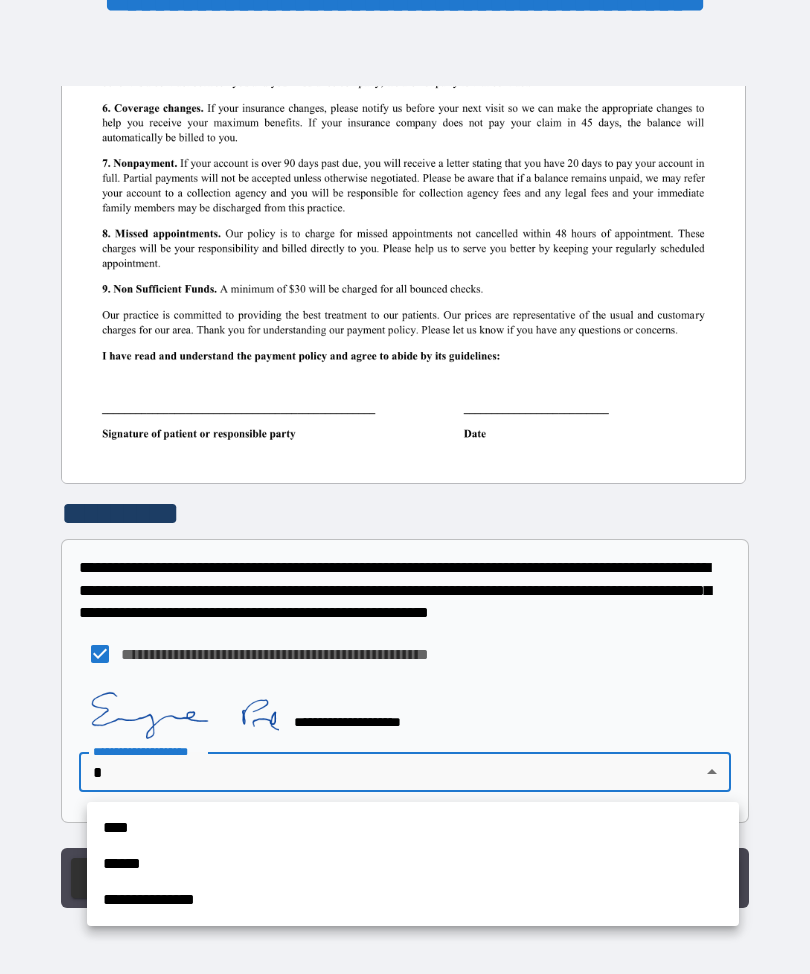 click on "****" at bounding box center [413, 828] 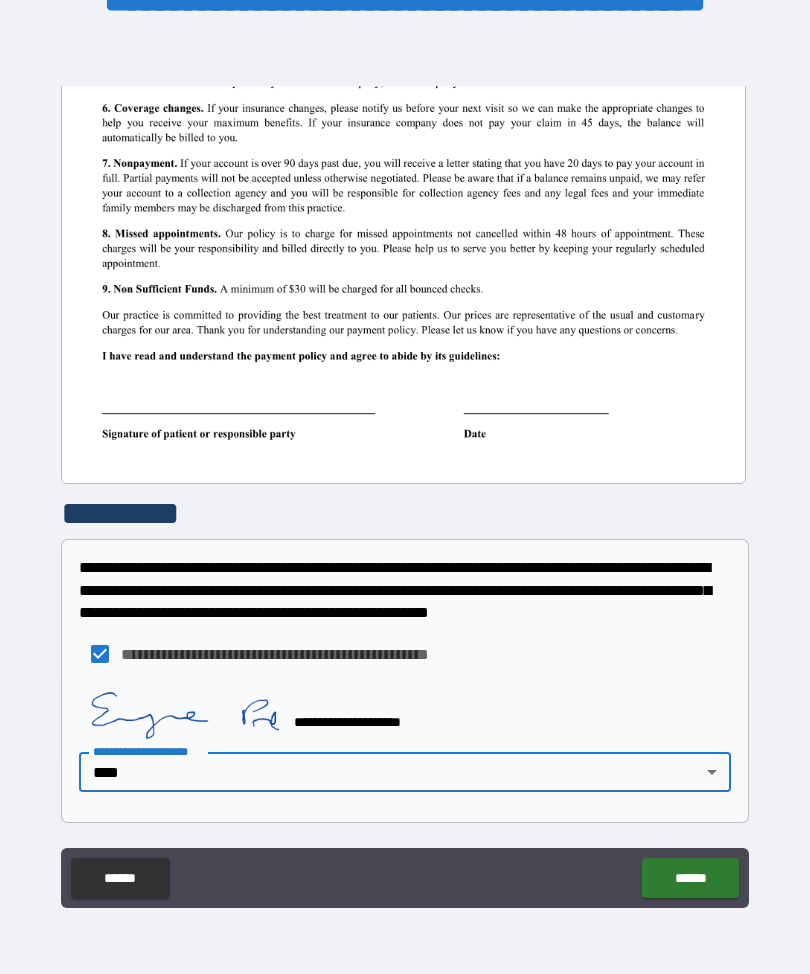 type on "****" 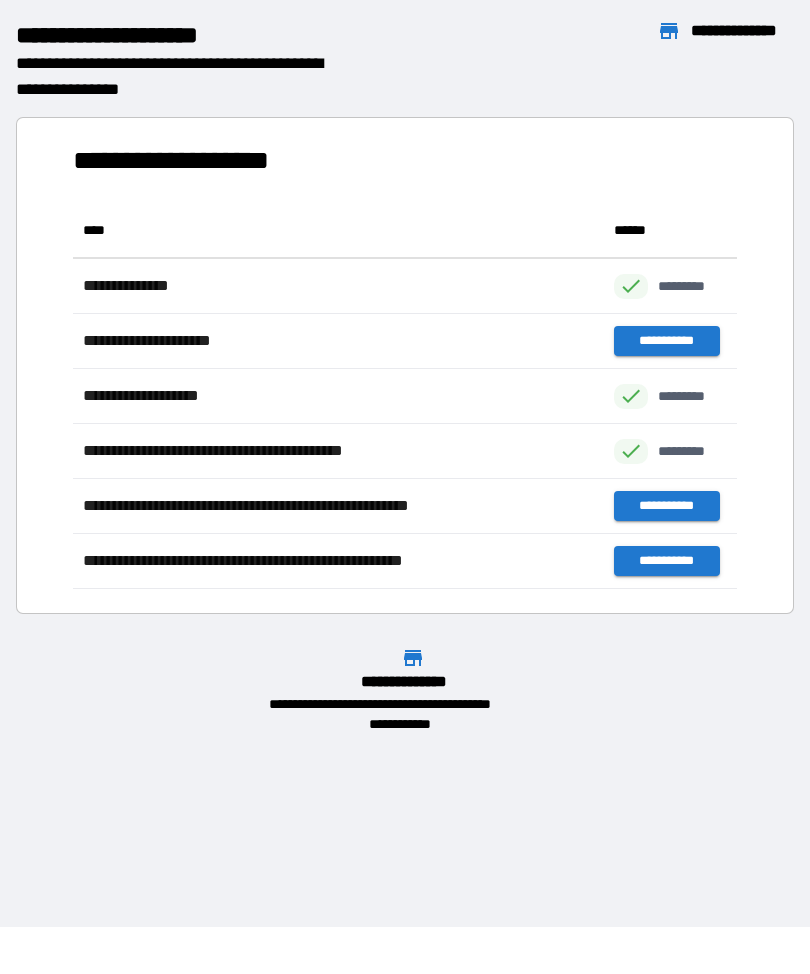 scroll, scrollTop: 386, scrollLeft: 664, axis: both 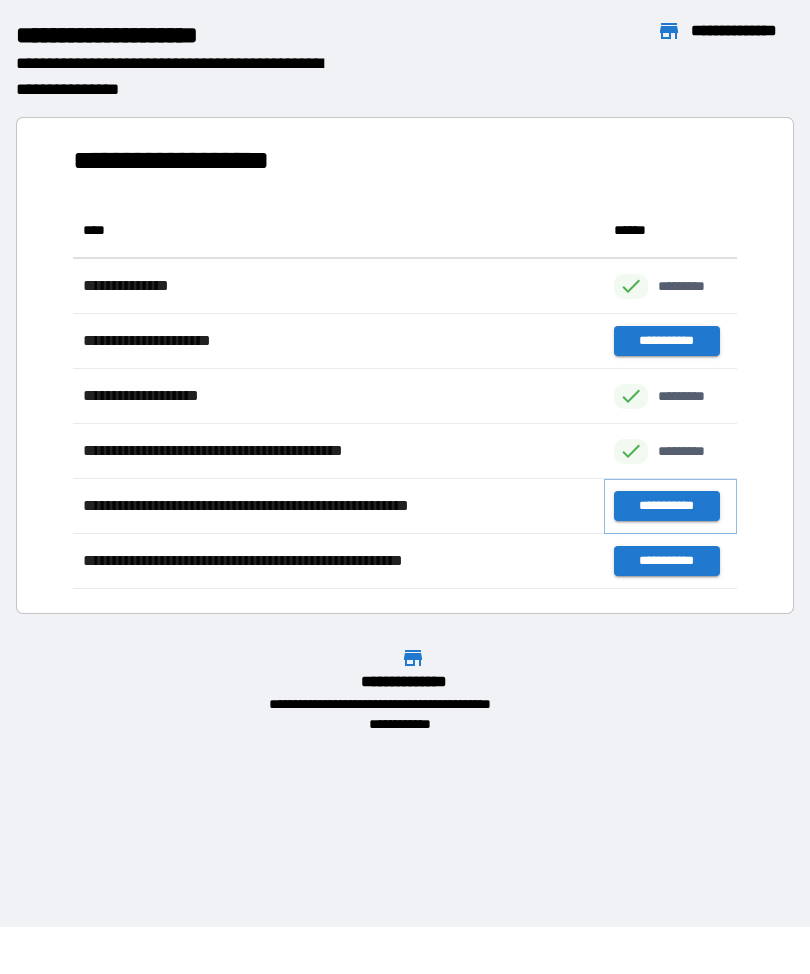 click on "**********" at bounding box center [666, 506] 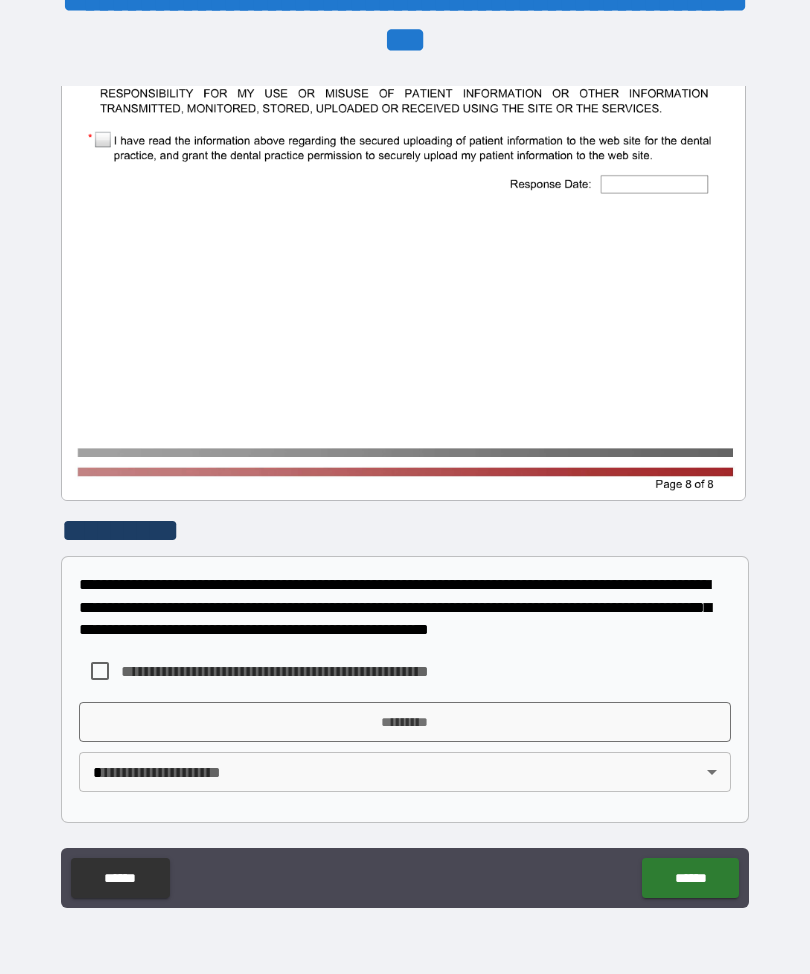 scroll, scrollTop: 1423, scrollLeft: 0, axis: vertical 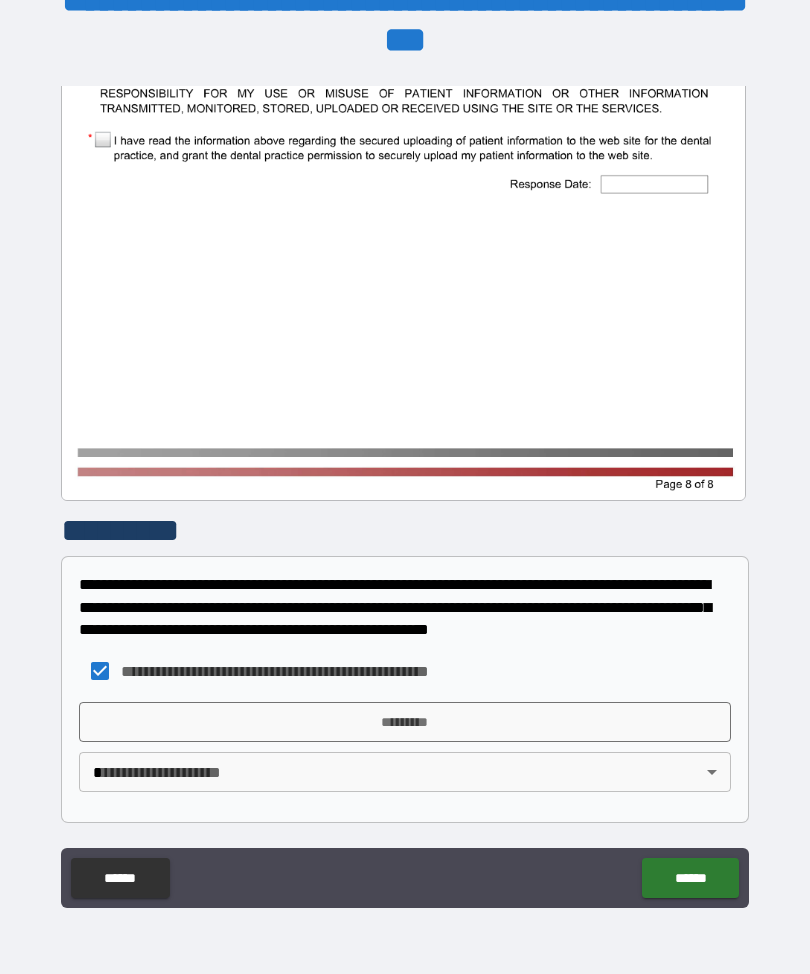 click on "*********" at bounding box center (405, 722) 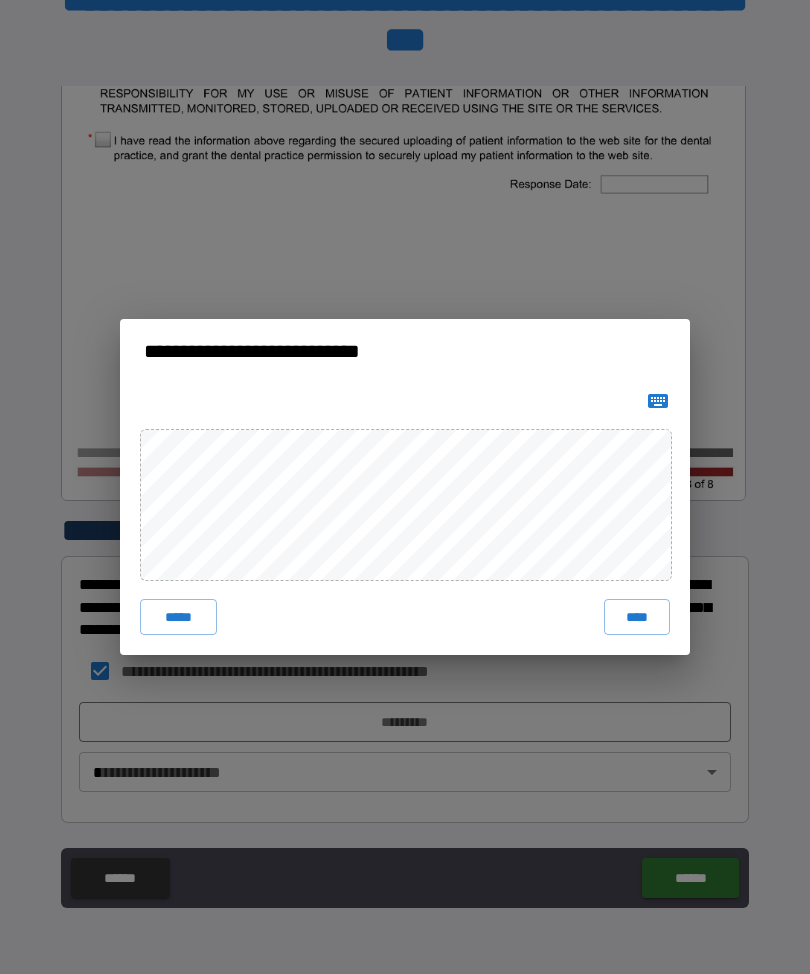 click on "****" at bounding box center (637, 617) 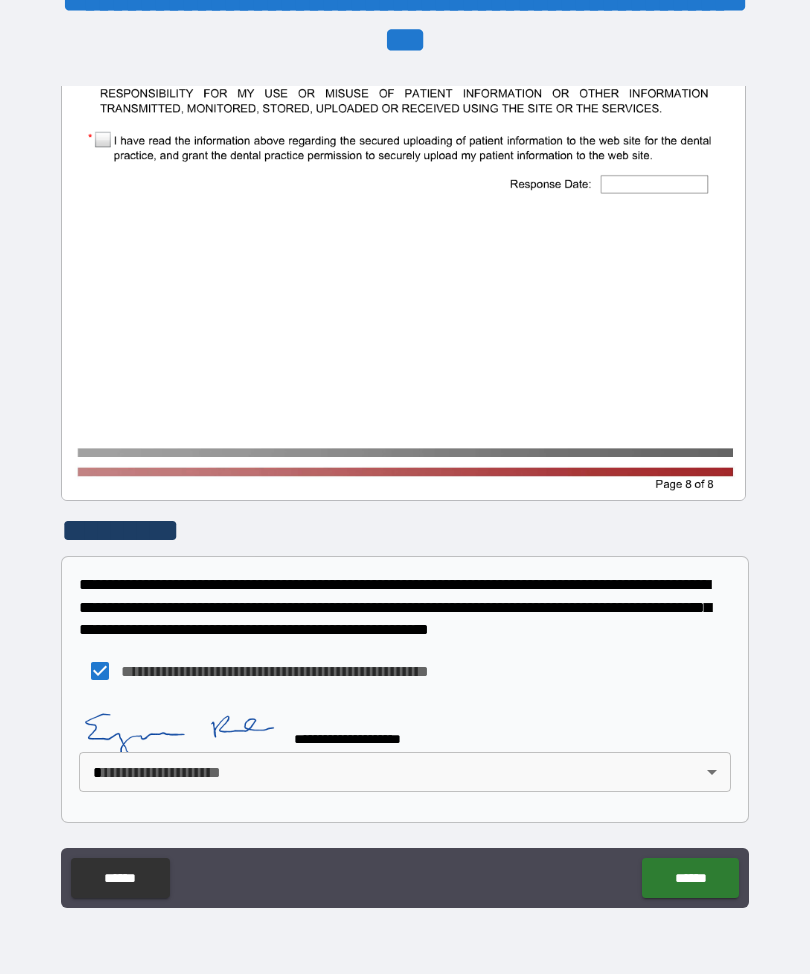 scroll, scrollTop: 1413, scrollLeft: 0, axis: vertical 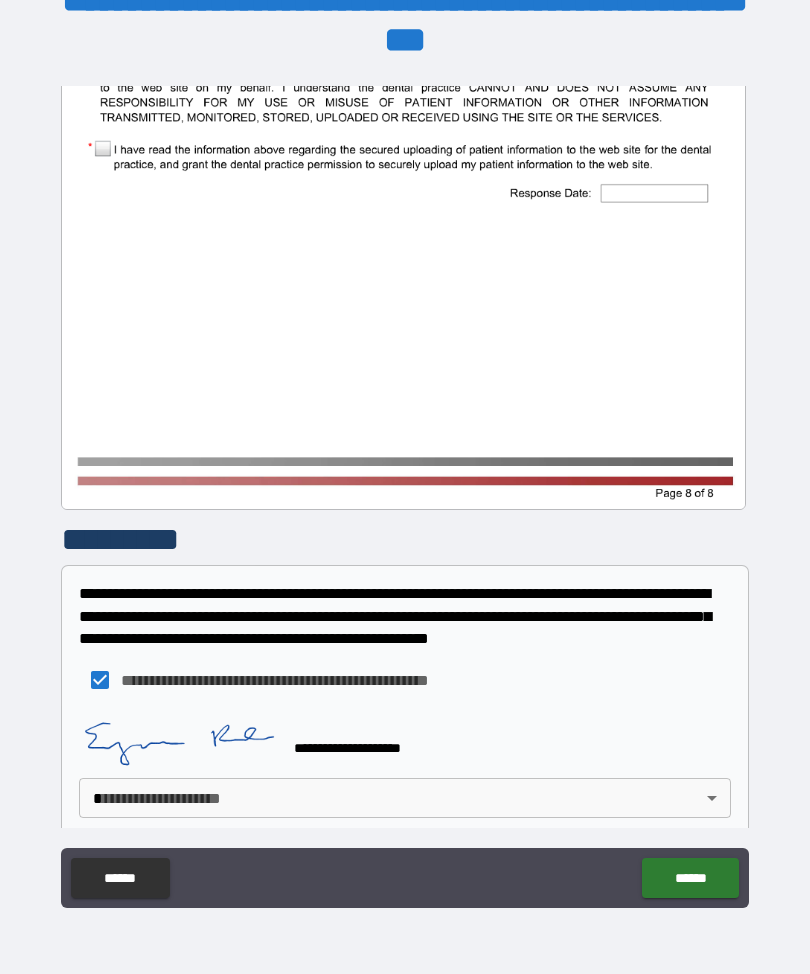 click on "**********" at bounding box center [405, 473] 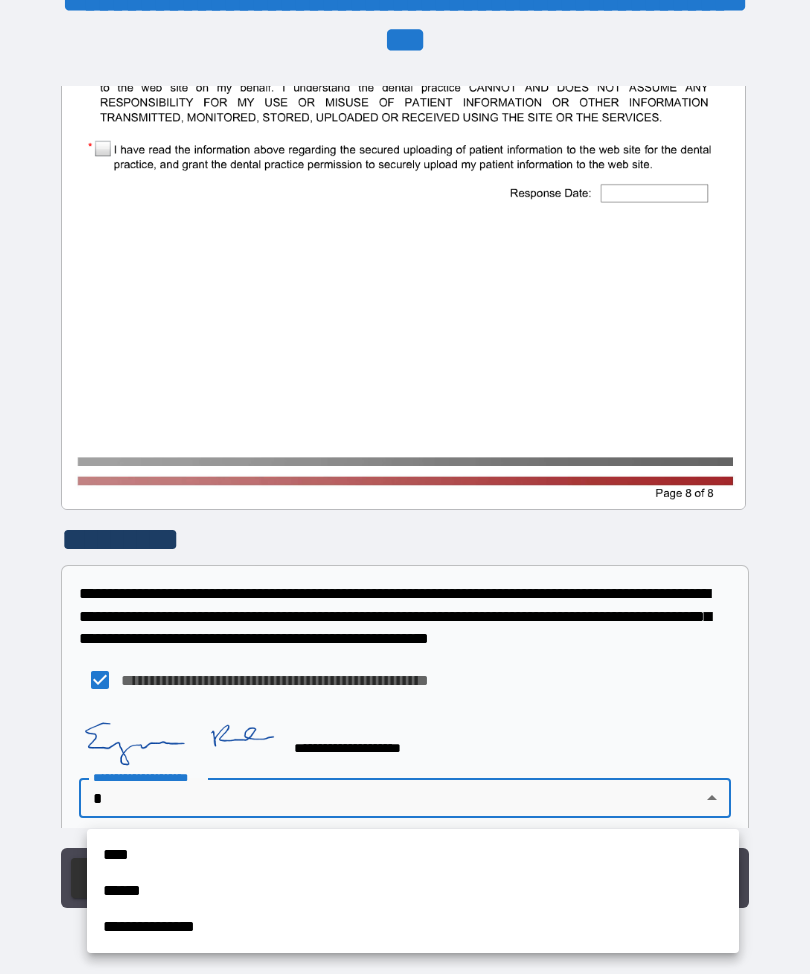 click on "****" at bounding box center [413, 855] 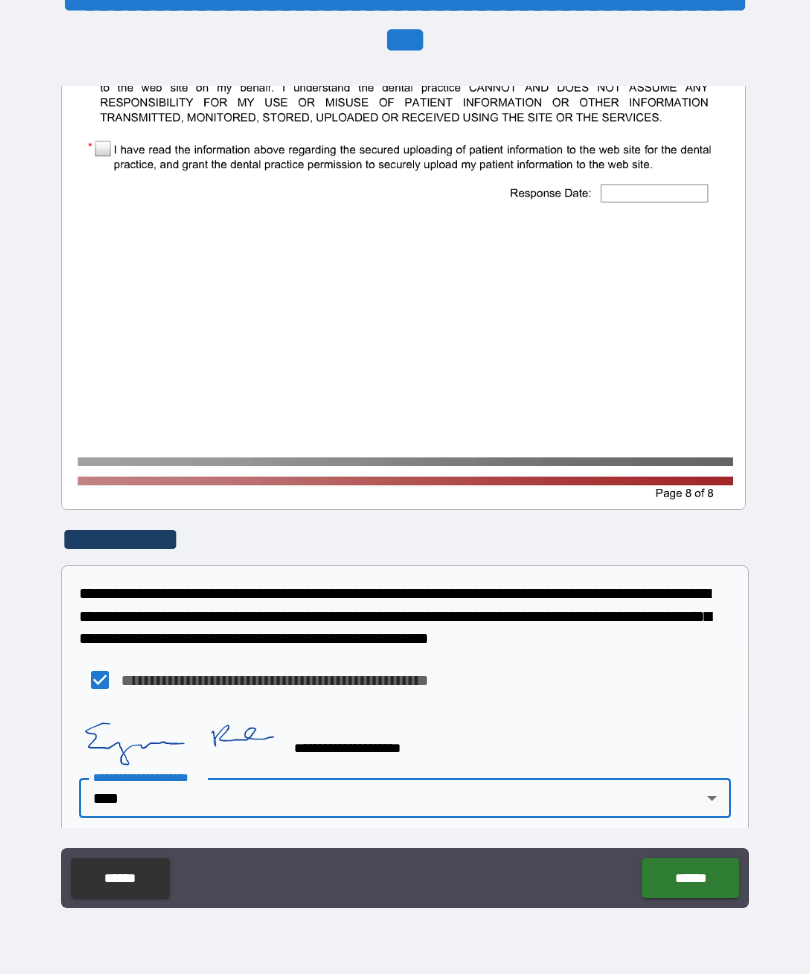 click on "******" at bounding box center [690, 878] 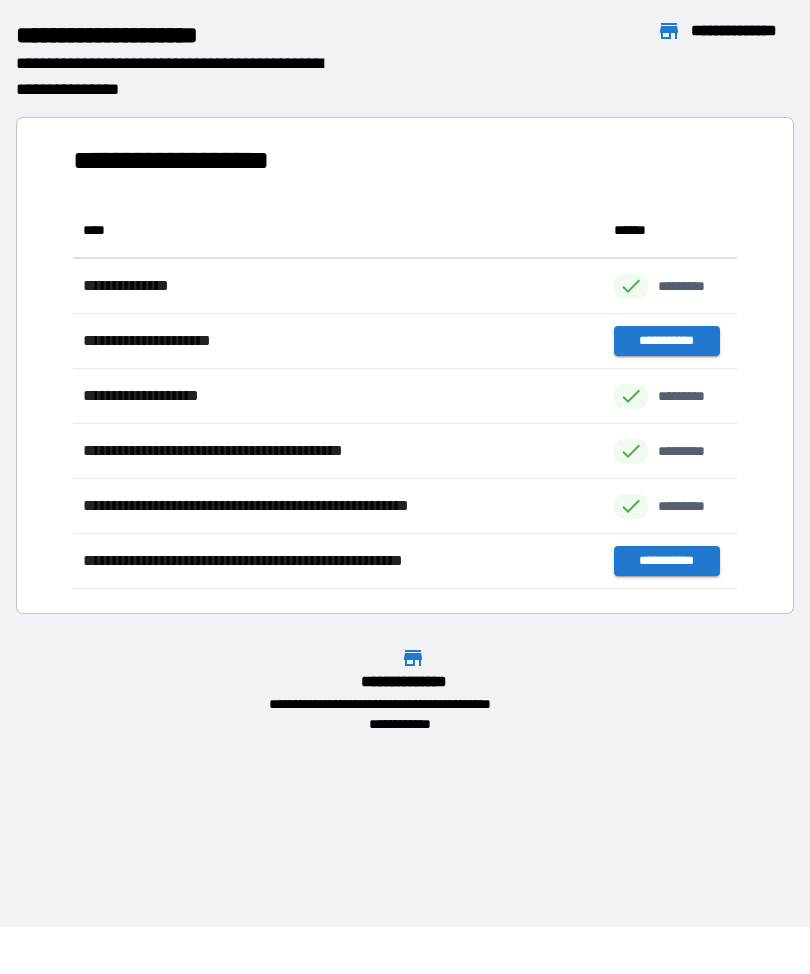 scroll, scrollTop: 1, scrollLeft: 1, axis: both 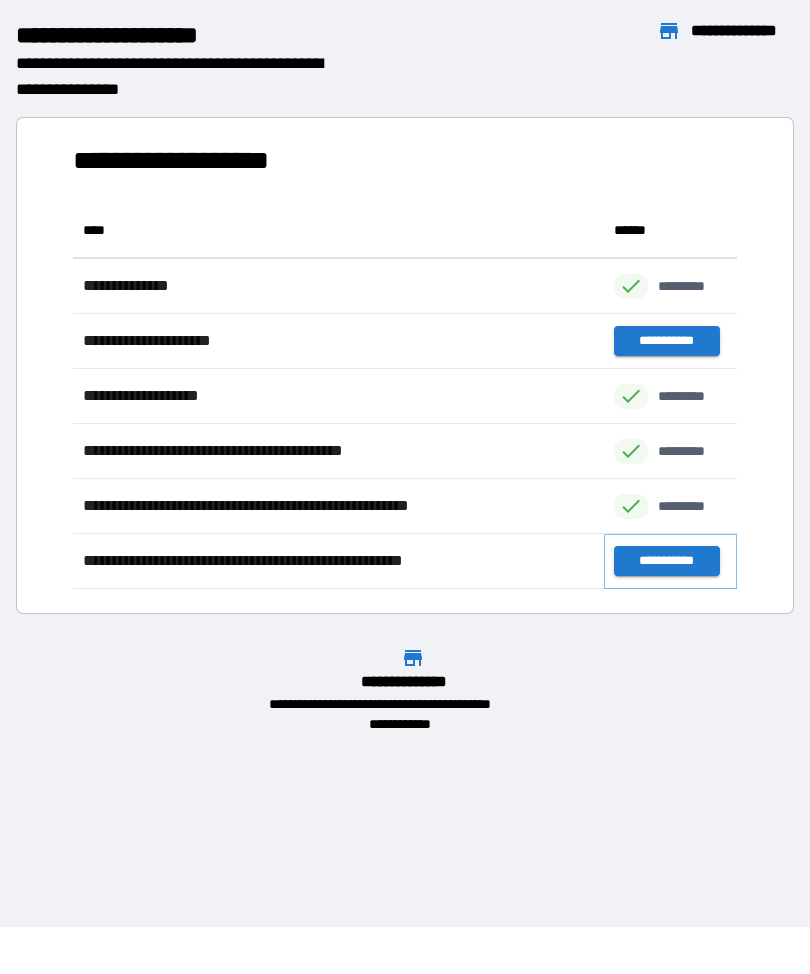 click on "**********" at bounding box center [666, 561] 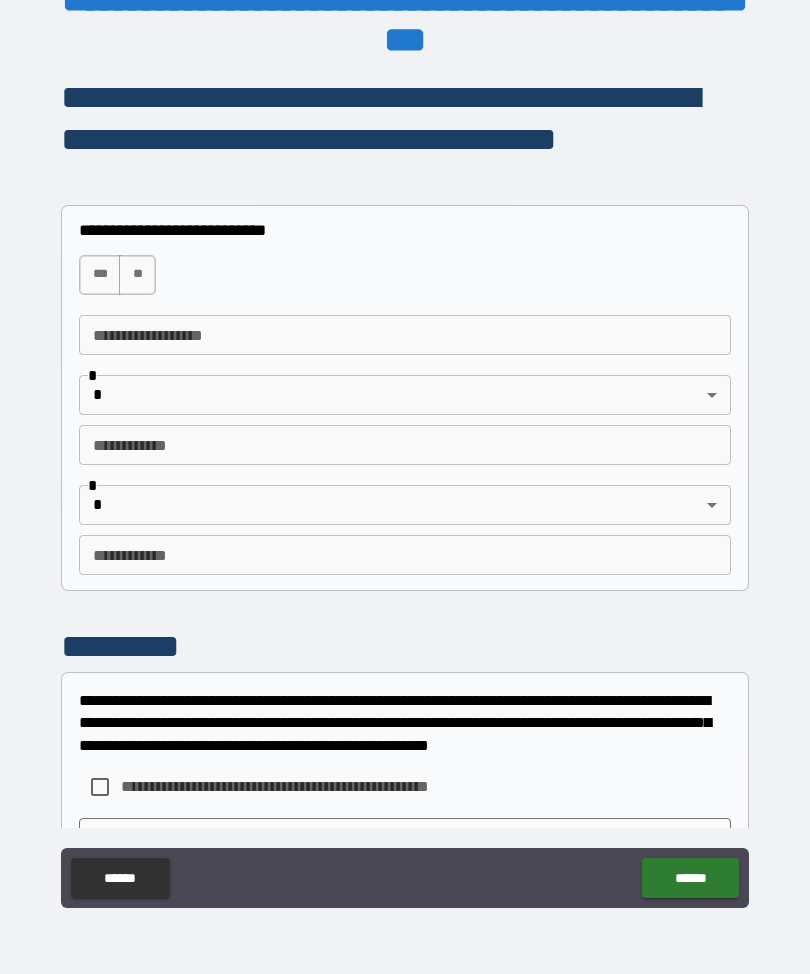 scroll, scrollTop: 937, scrollLeft: 0, axis: vertical 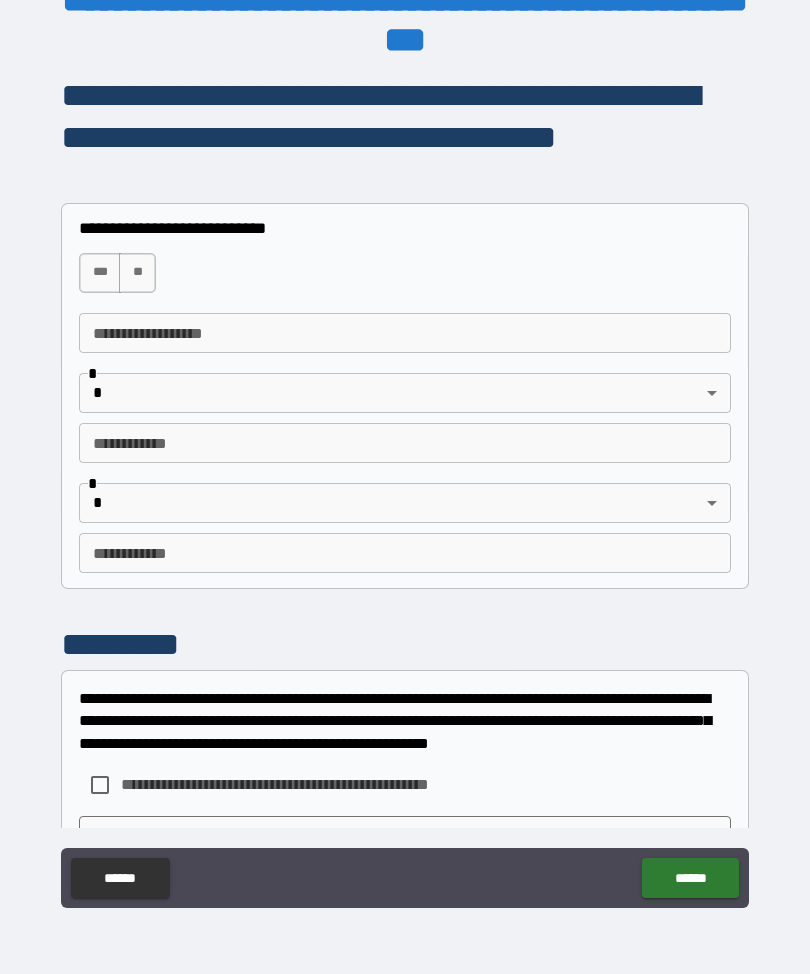 click on "**" at bounding box center (137, 273) 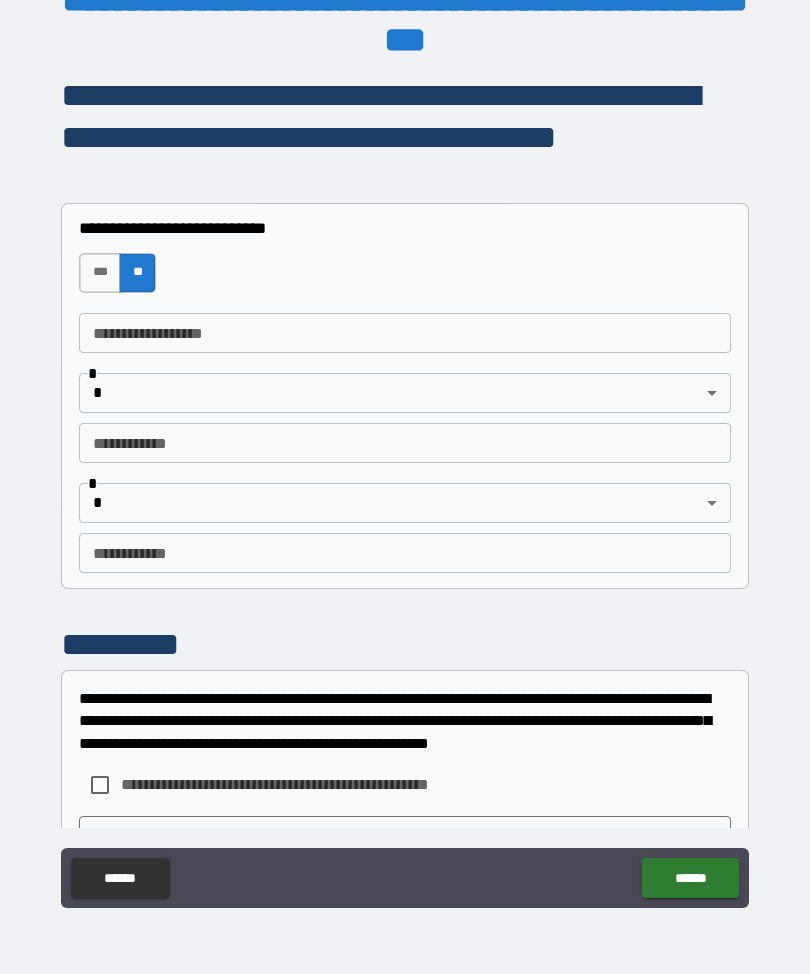 click on "***" at bounding box center [100, 273] 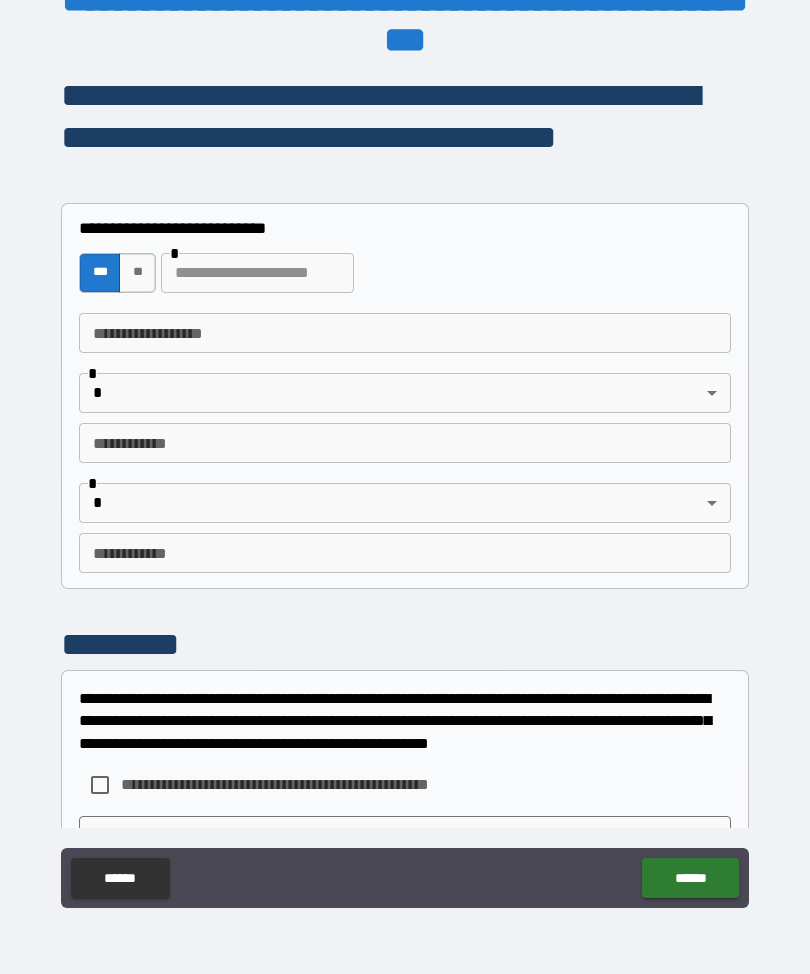 click at bounding box center (257, 273) 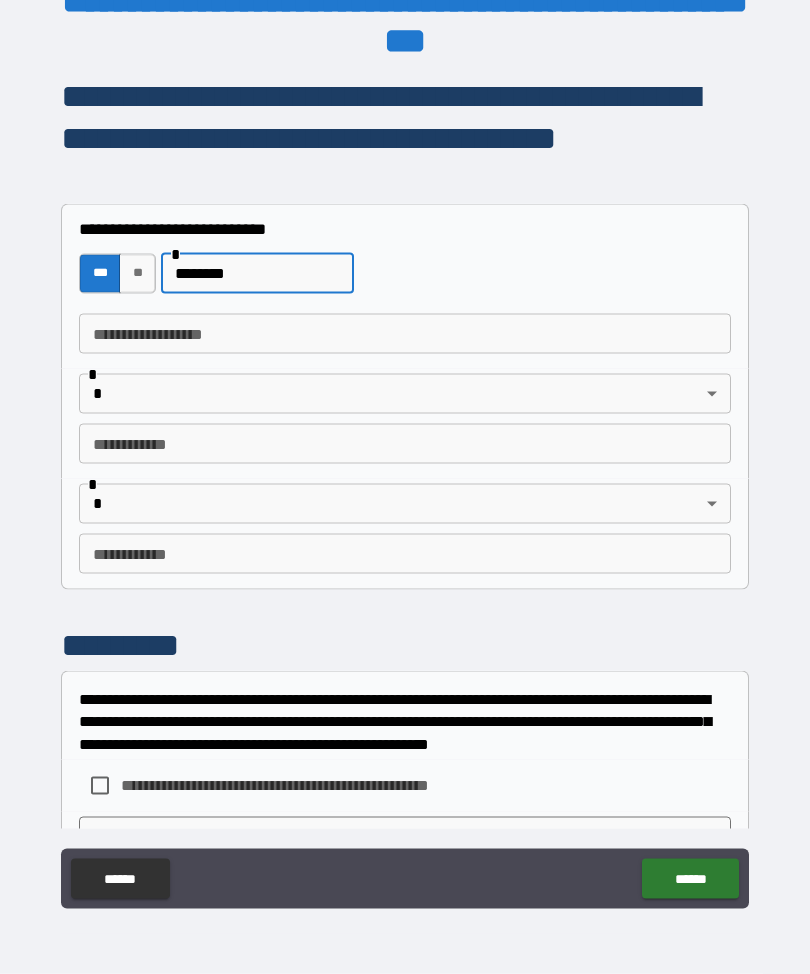 type on "********" 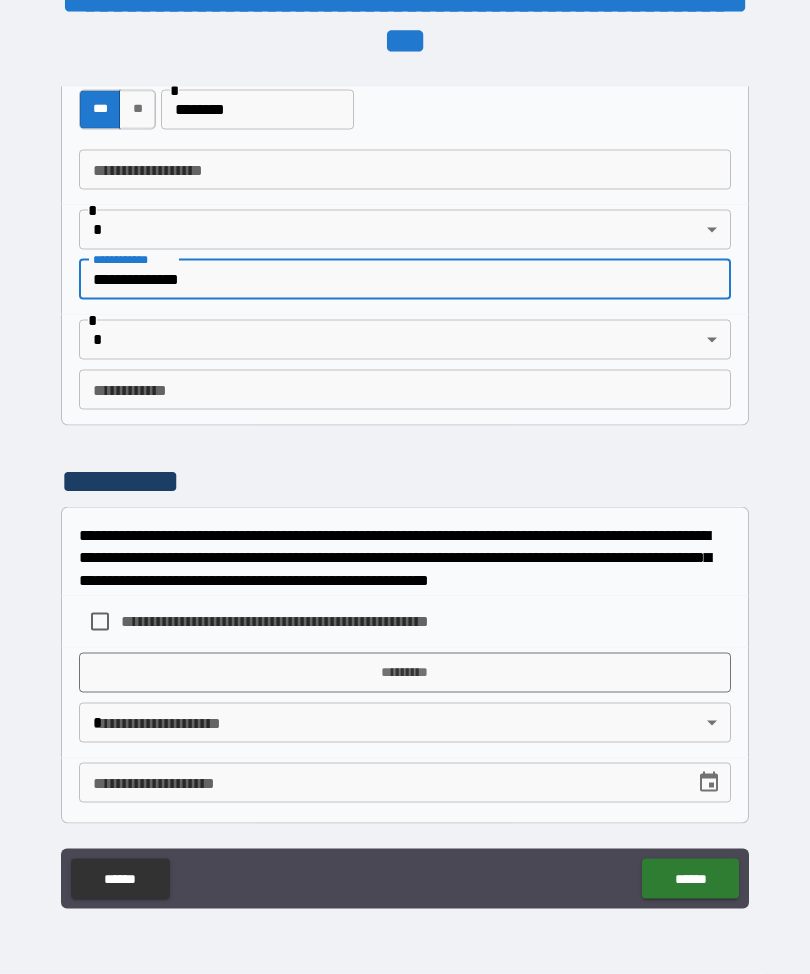 scroll, scrollTop: 1101, scrollLeft: 0, axis: vertical 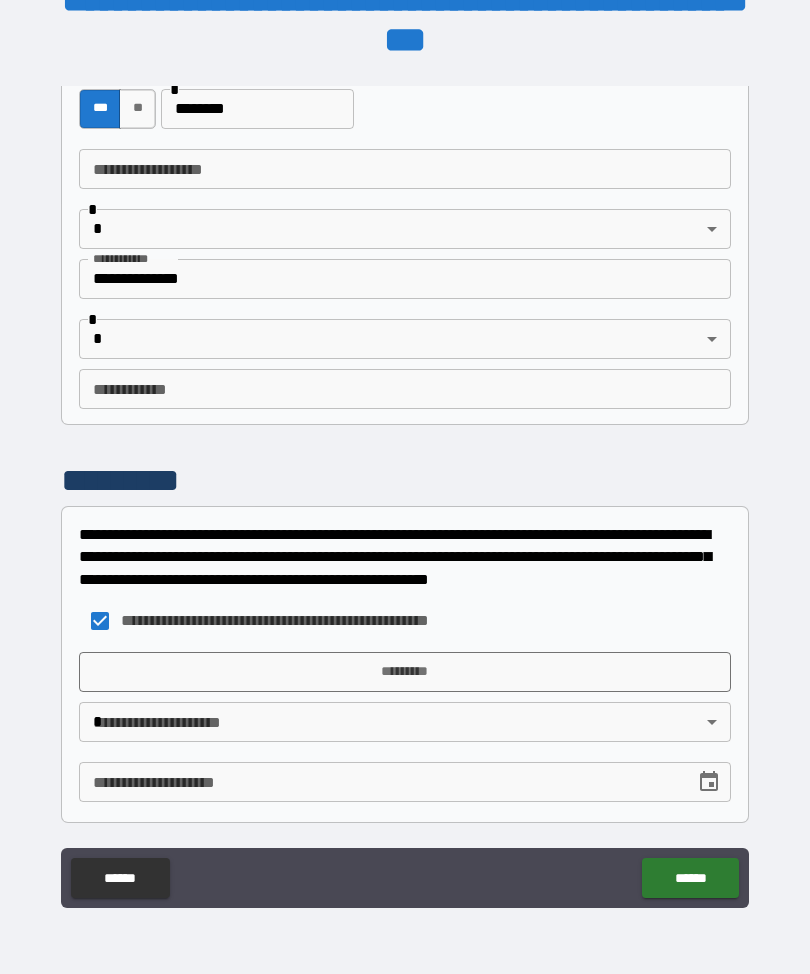 click on "*********" at bounding box center [405, 672] 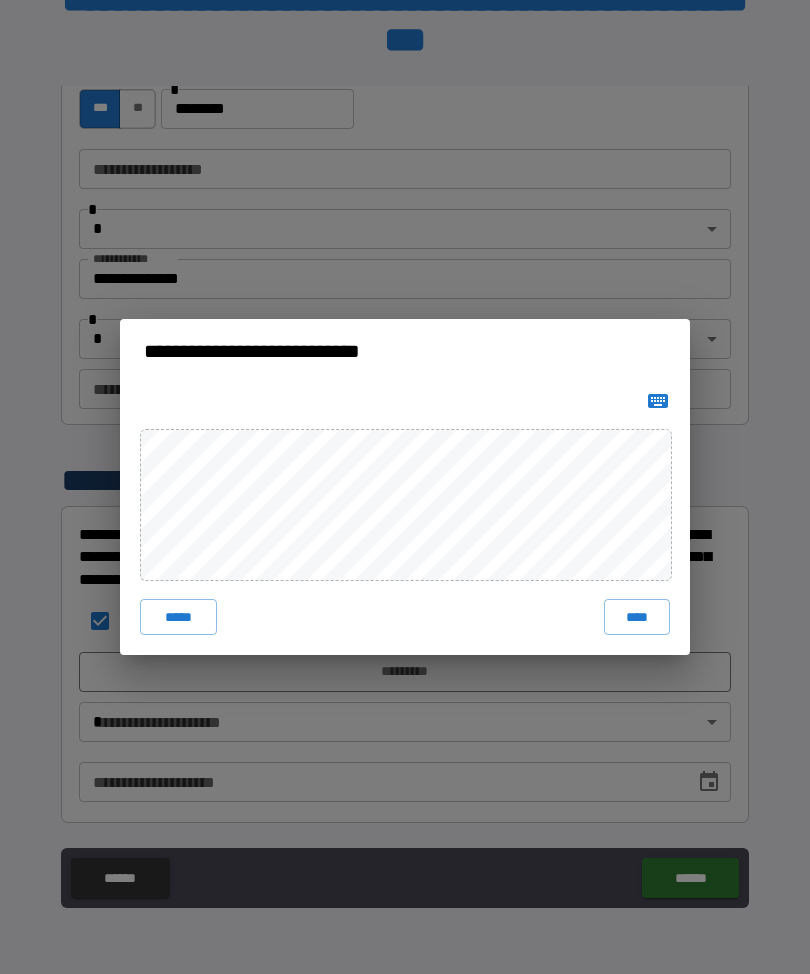 click on "****" at bounding box center [637, 617] 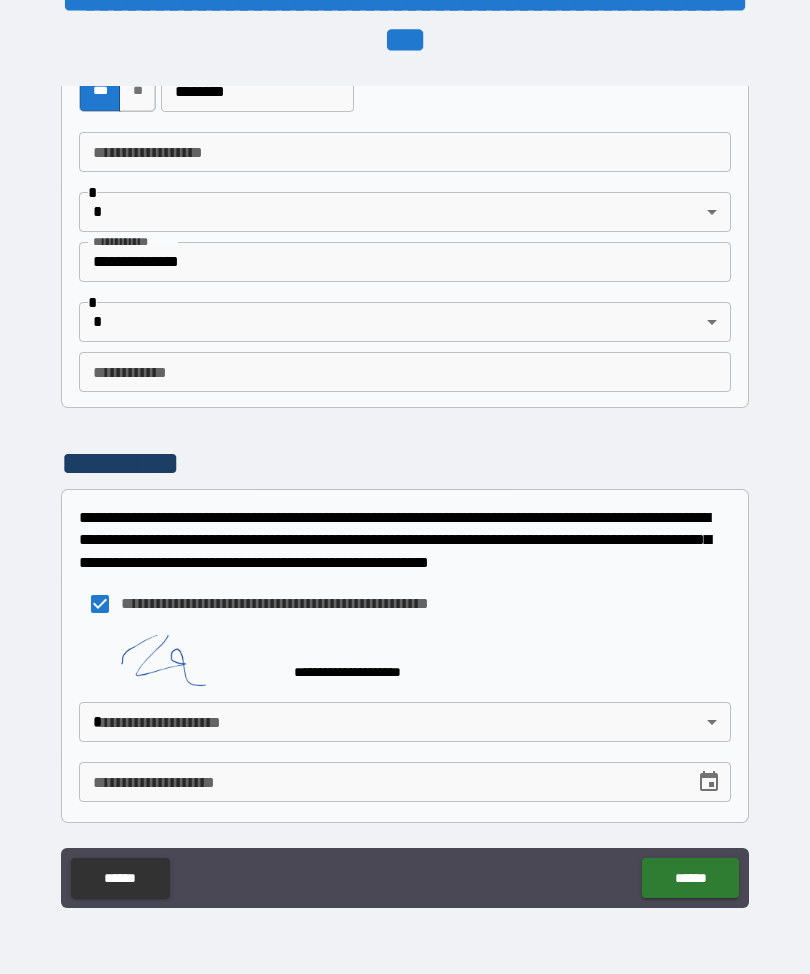 scroll, scrollTop: 1118, scrollLeft: 0, axis: vertical 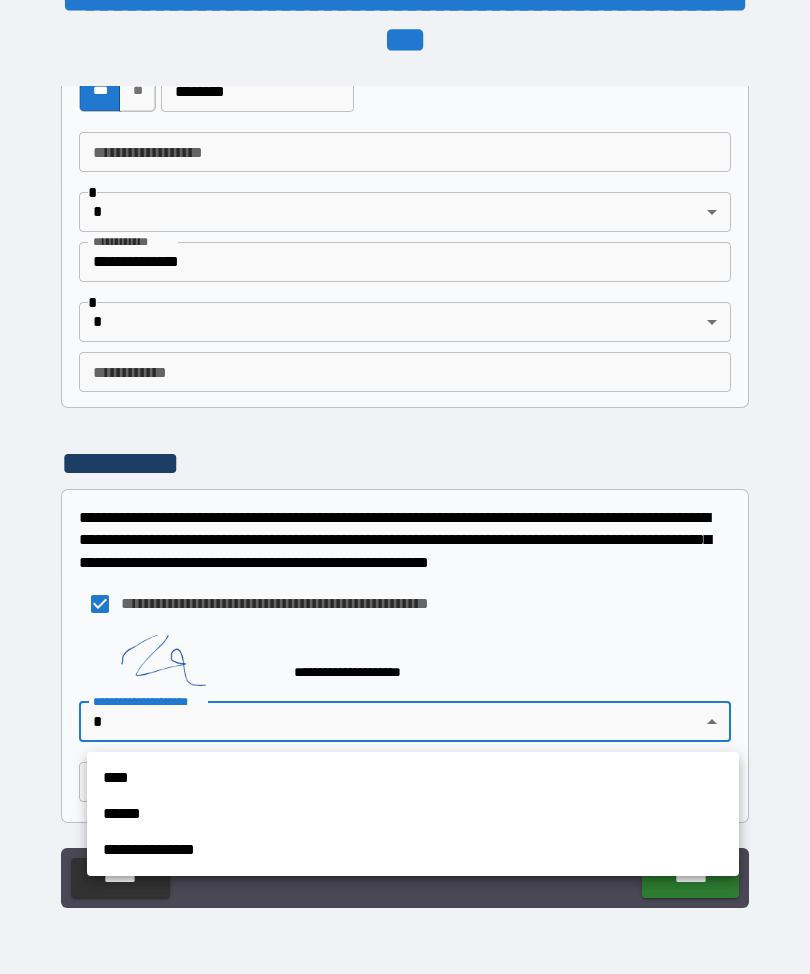 click on "**********" at bounding box center (413, 850) 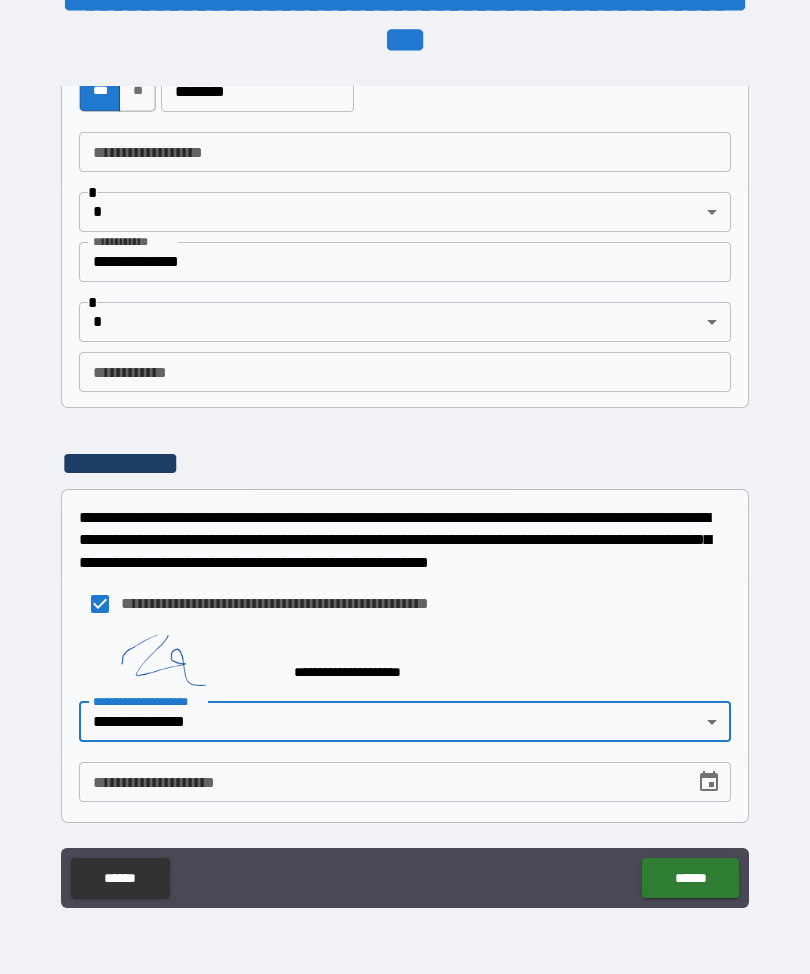 type on "**********" 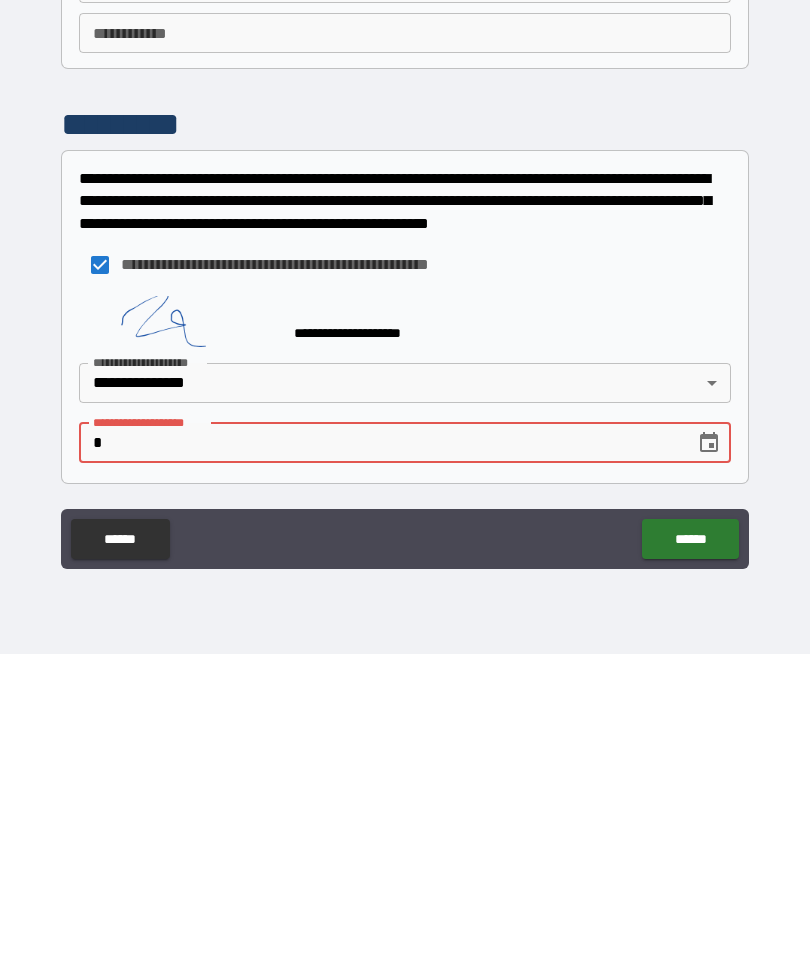 scroll, scrollTop: 66, scrollLeft: 0, axis: vertical 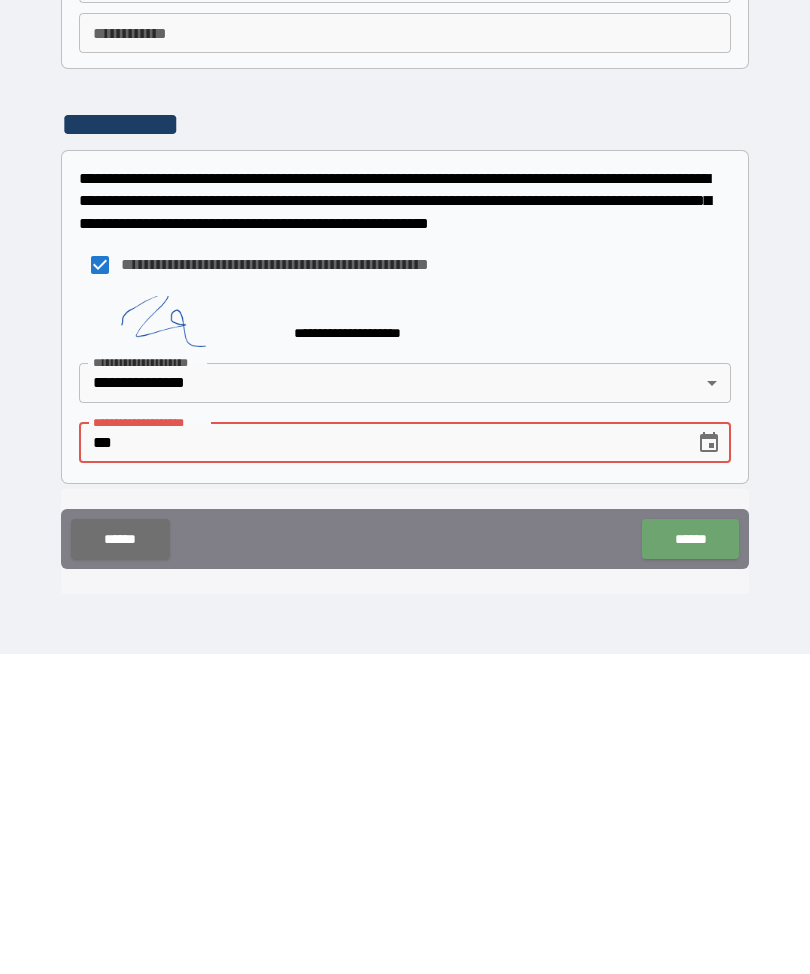 type on "*" 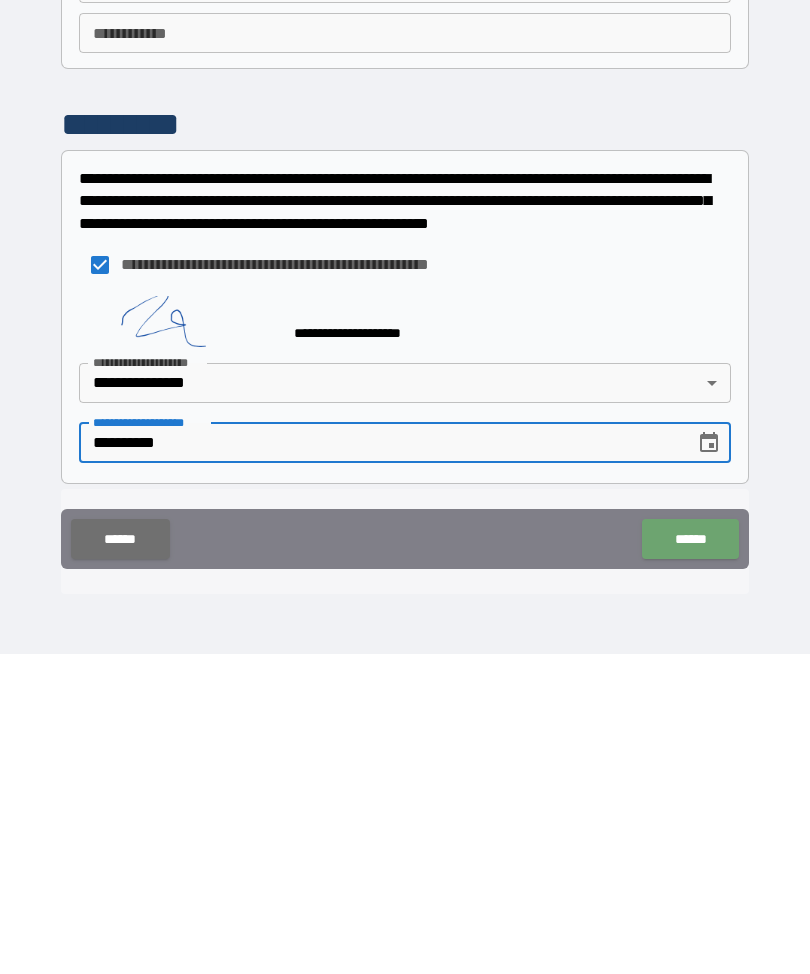 type on "**********" 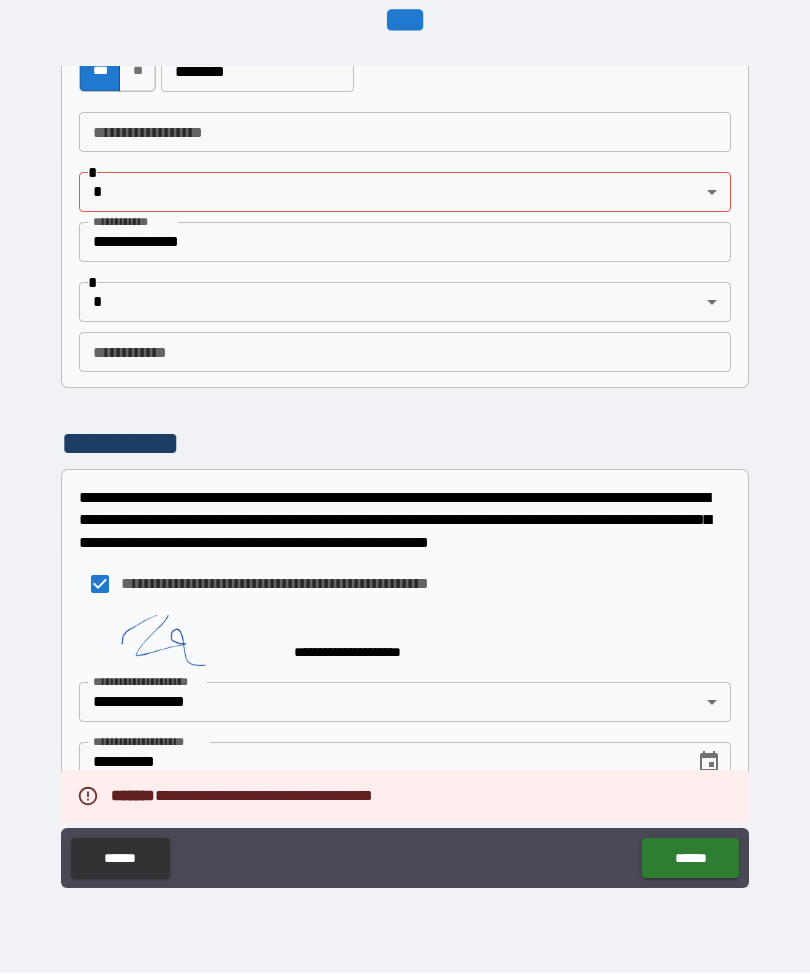click on "******" at bounding box center (690, 859) 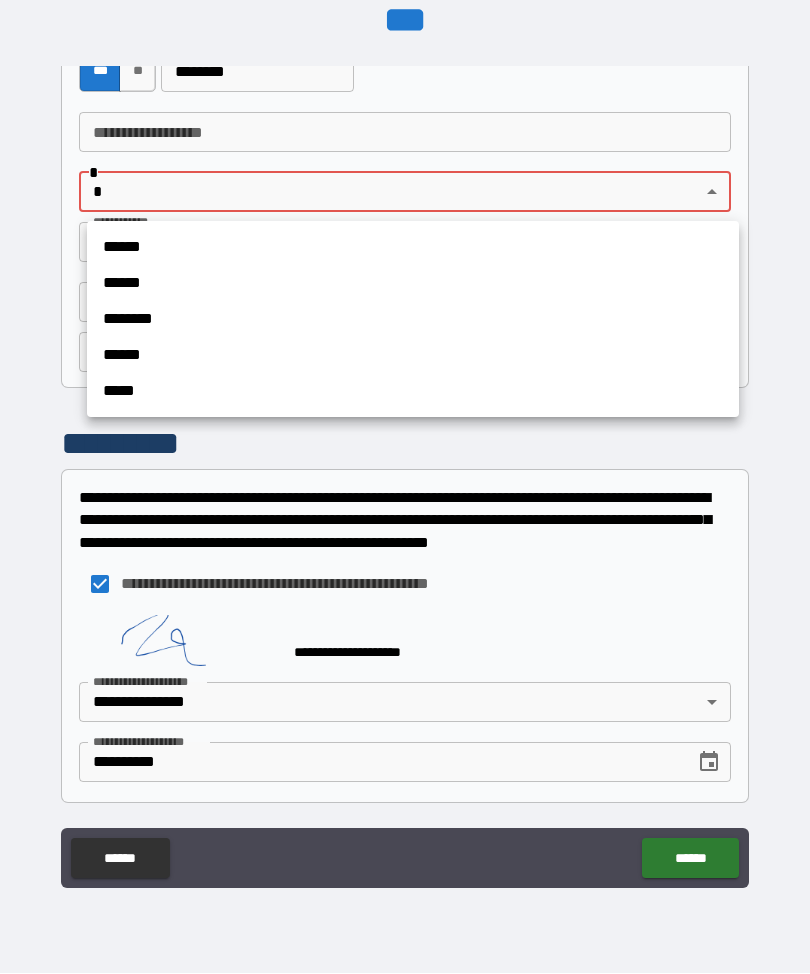 click on "*****" at bounding box center (413, 392) 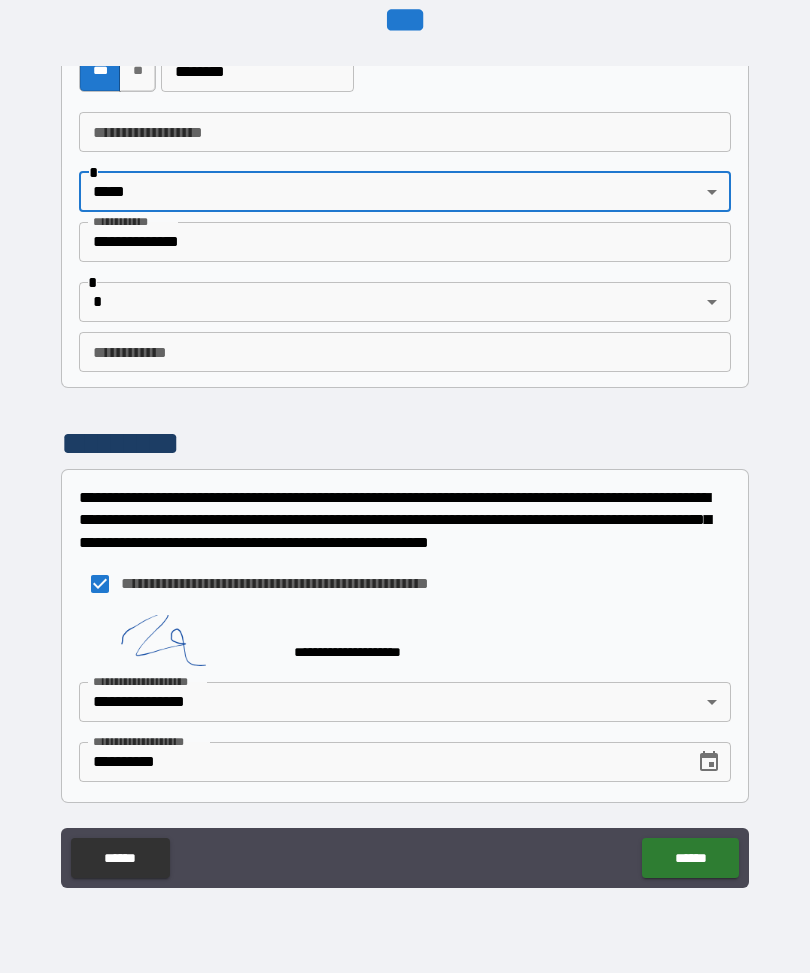 click on "******" at bounding box center (690, 859) 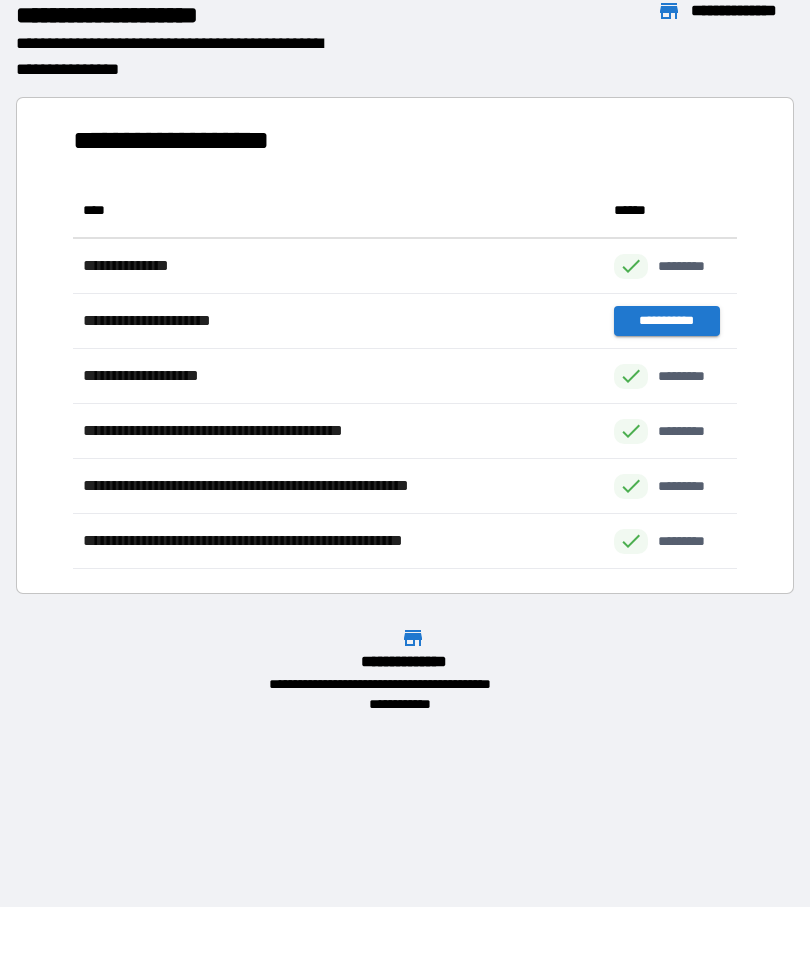 scroll, scrollTop: 1, scrollLeft: 1, axis: both 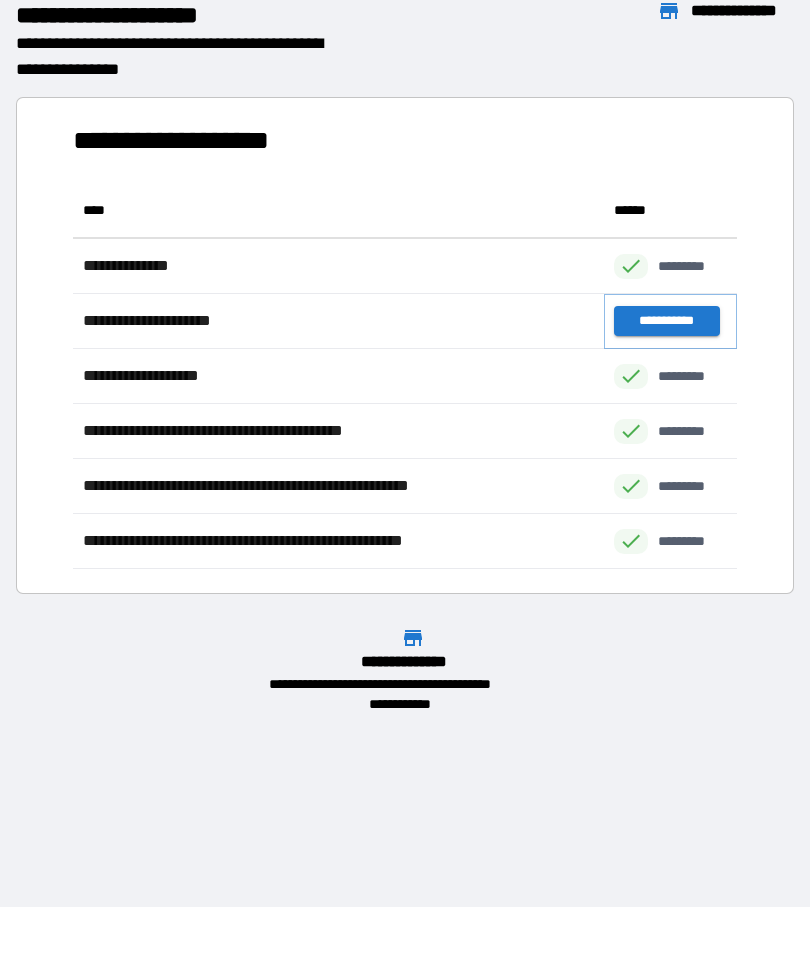 click on "**********" at bounding box center (666, 322) 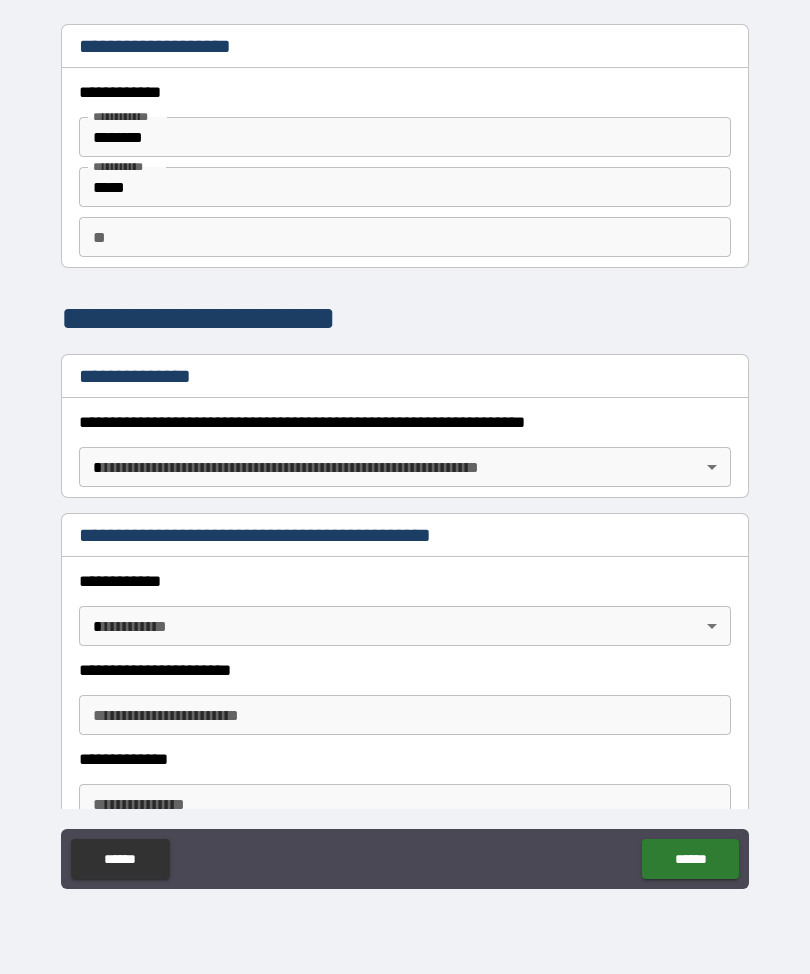 click on "**********" at bounding box center (405, 454) 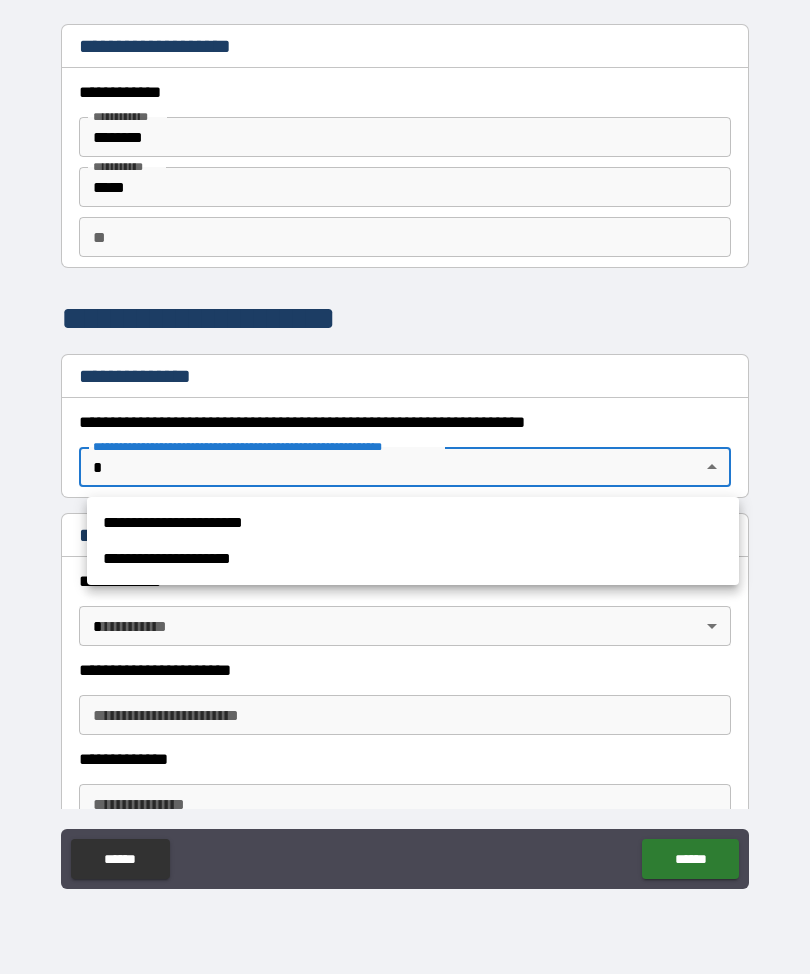 click on "**********" at bounding box center [413, 523] 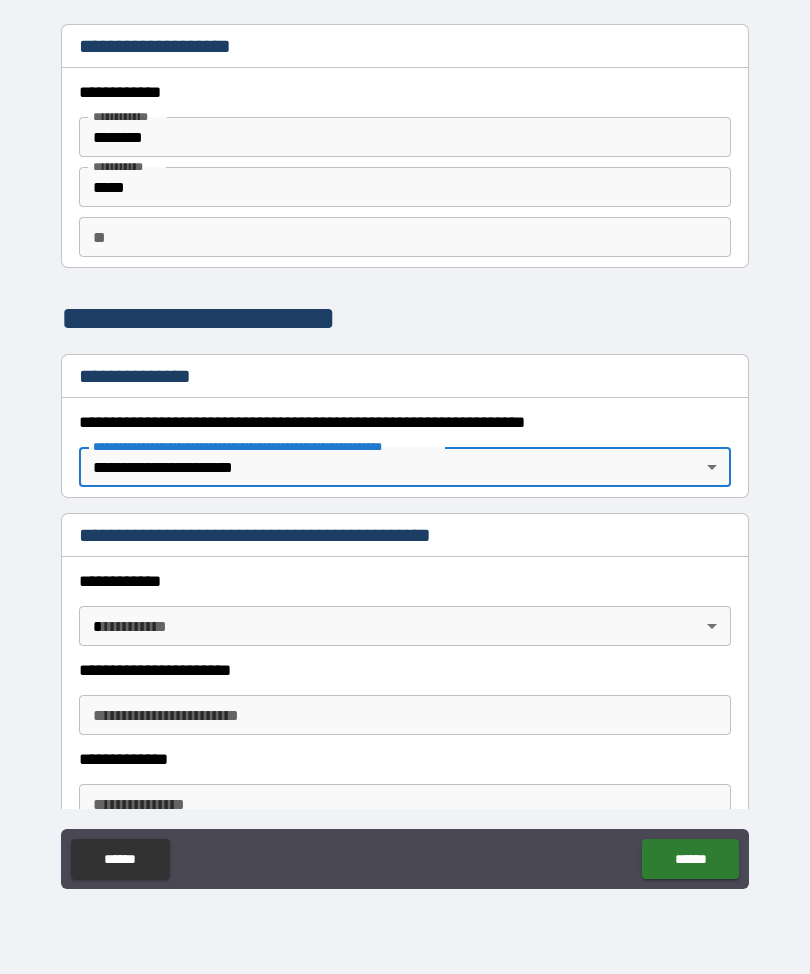 click on "**********" at bounding box center [405, 454] 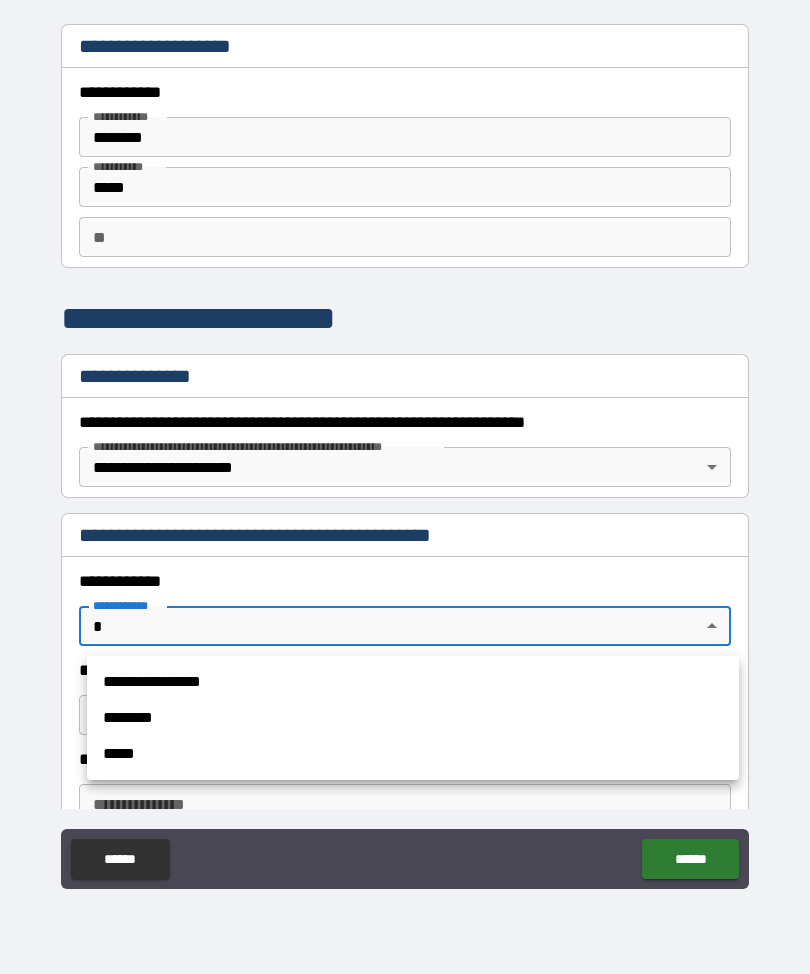 click on "********" at bounding box center [413, 718] 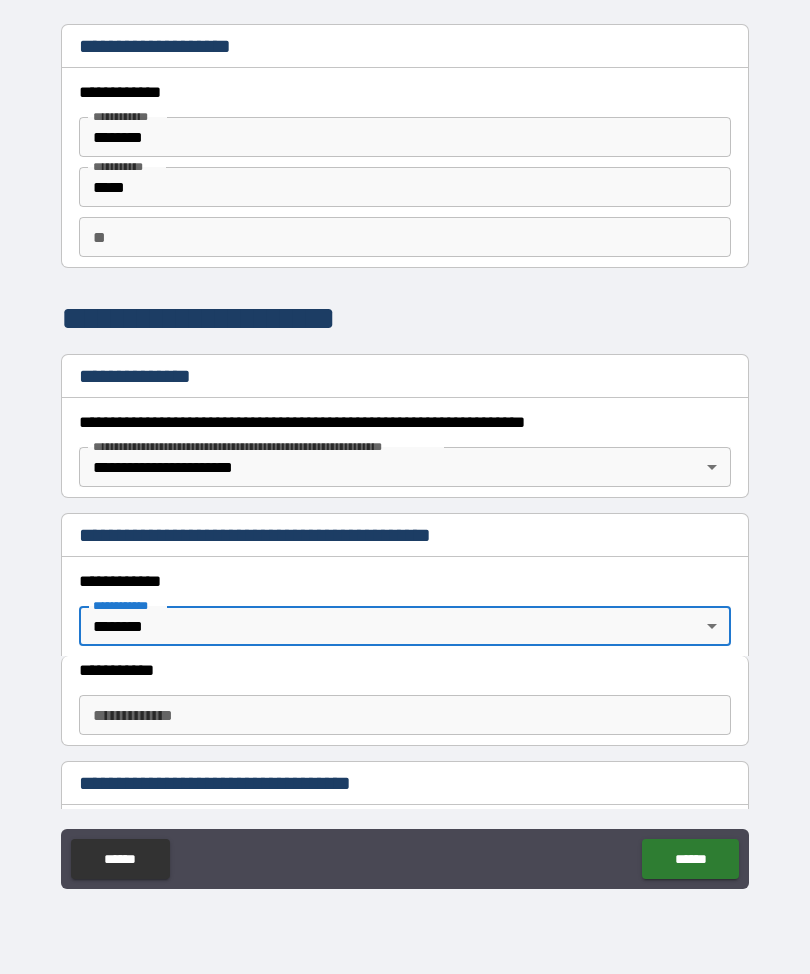 type on "*" 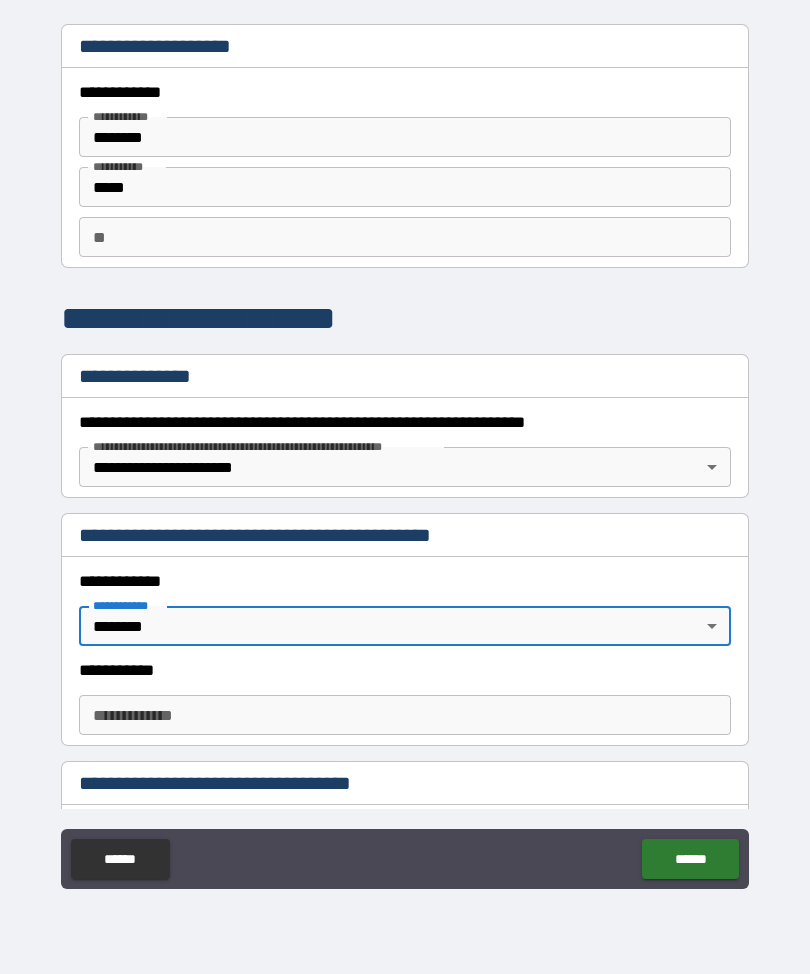click on "**********" at bounding box center (405, 715) 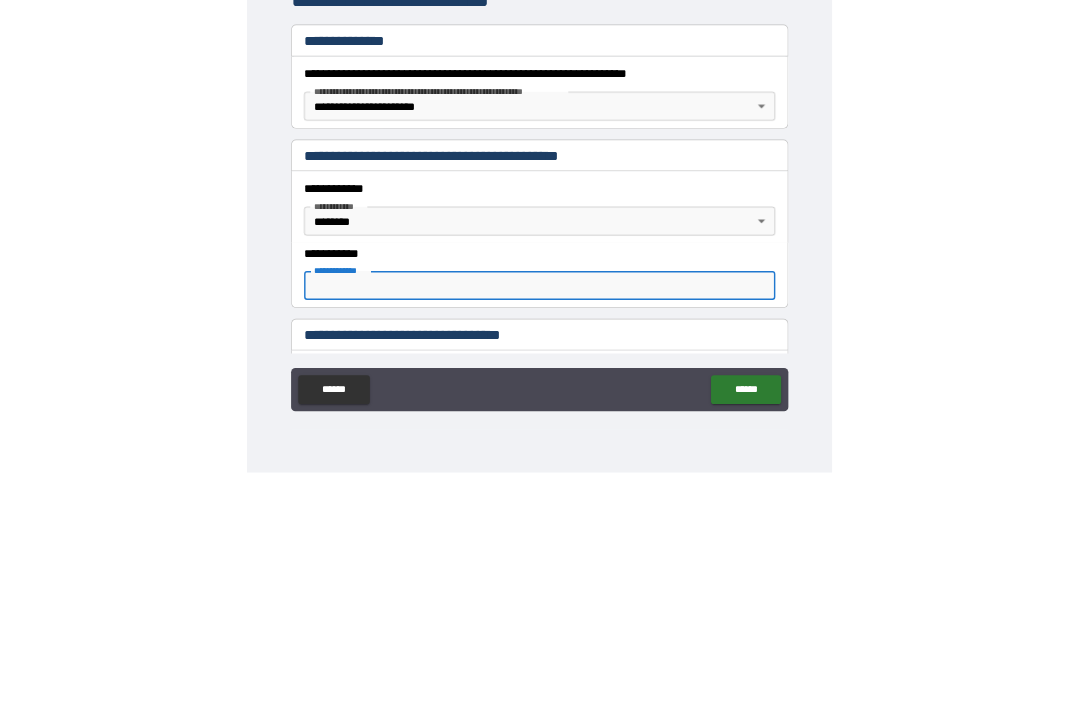 scroll, scrollTop: 66, scrollLeft: 0, axis: vertical 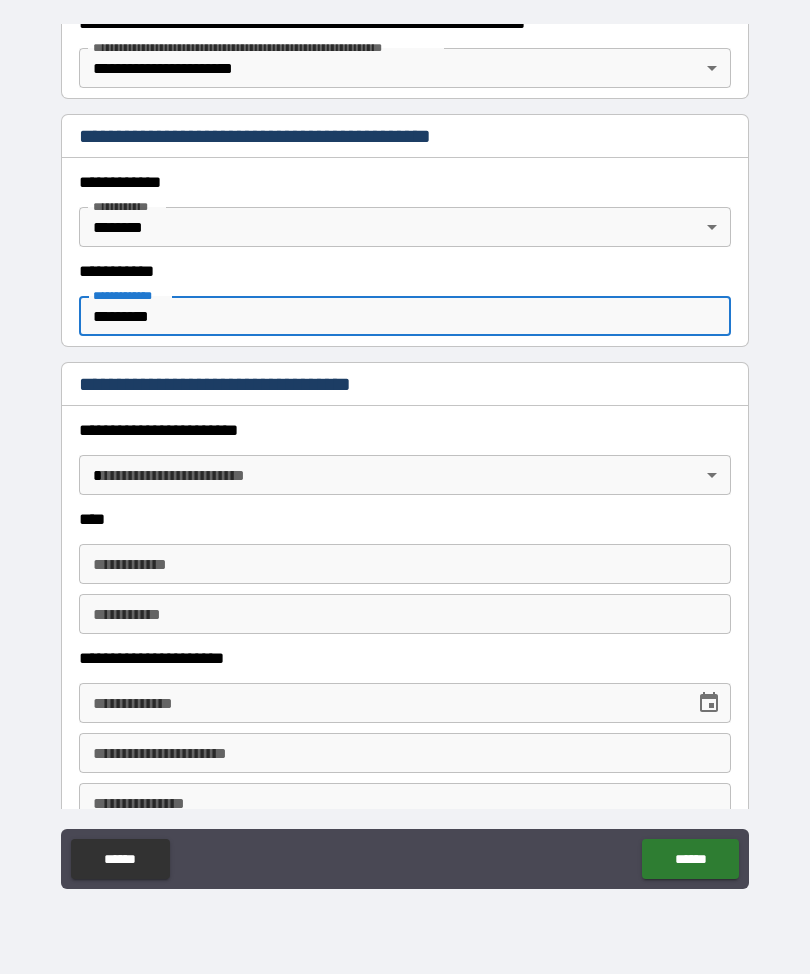type on "*********" 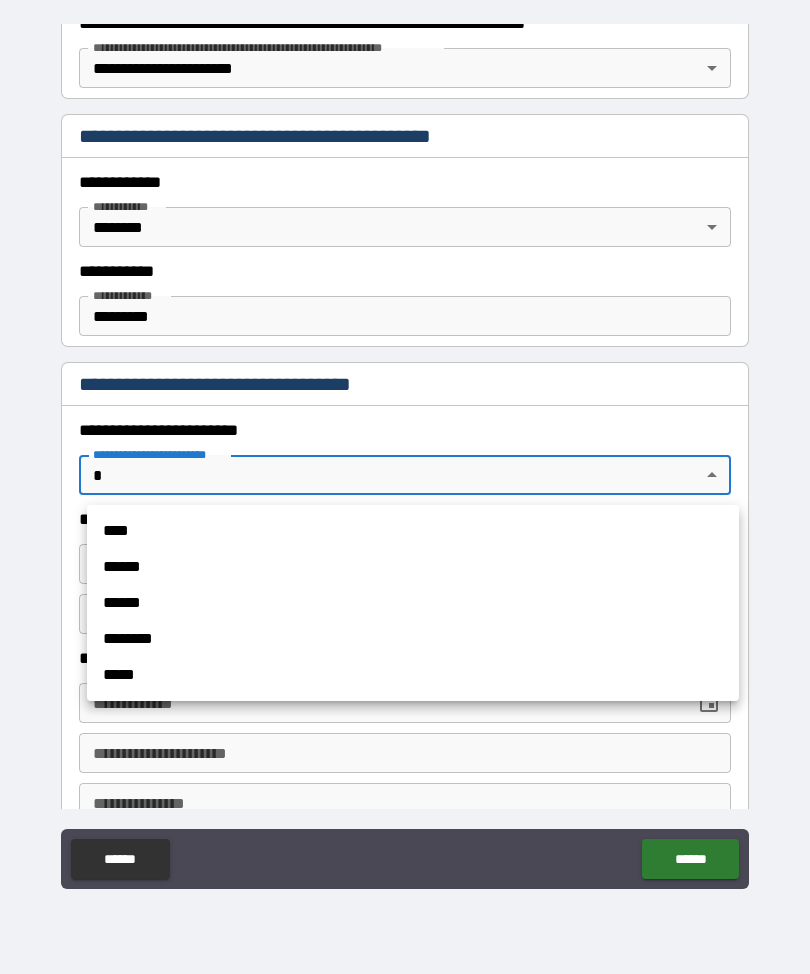 click on "****" at bounding box center (413, 531) 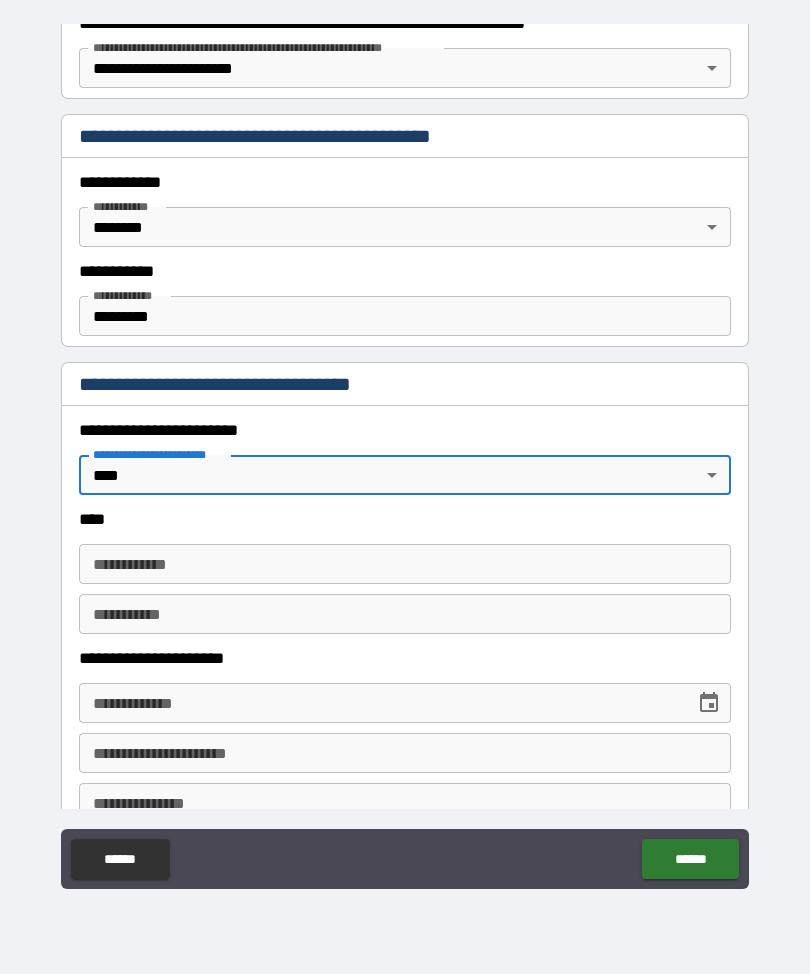 click on "**********" at bounding box center [405, 564] 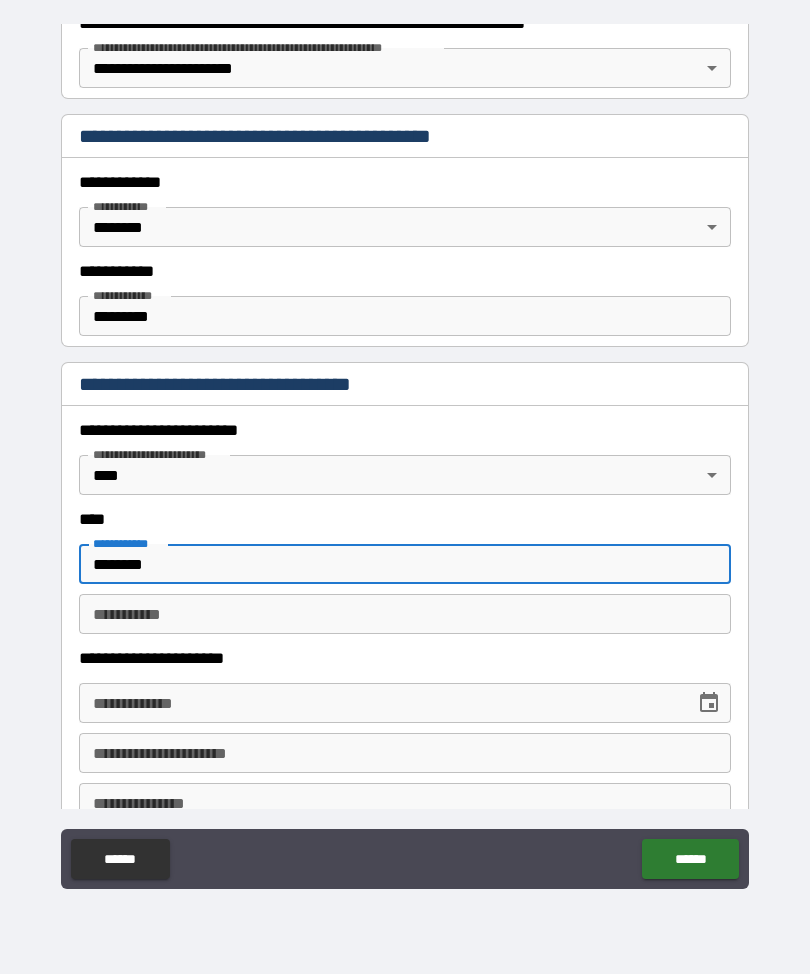 type on "********" 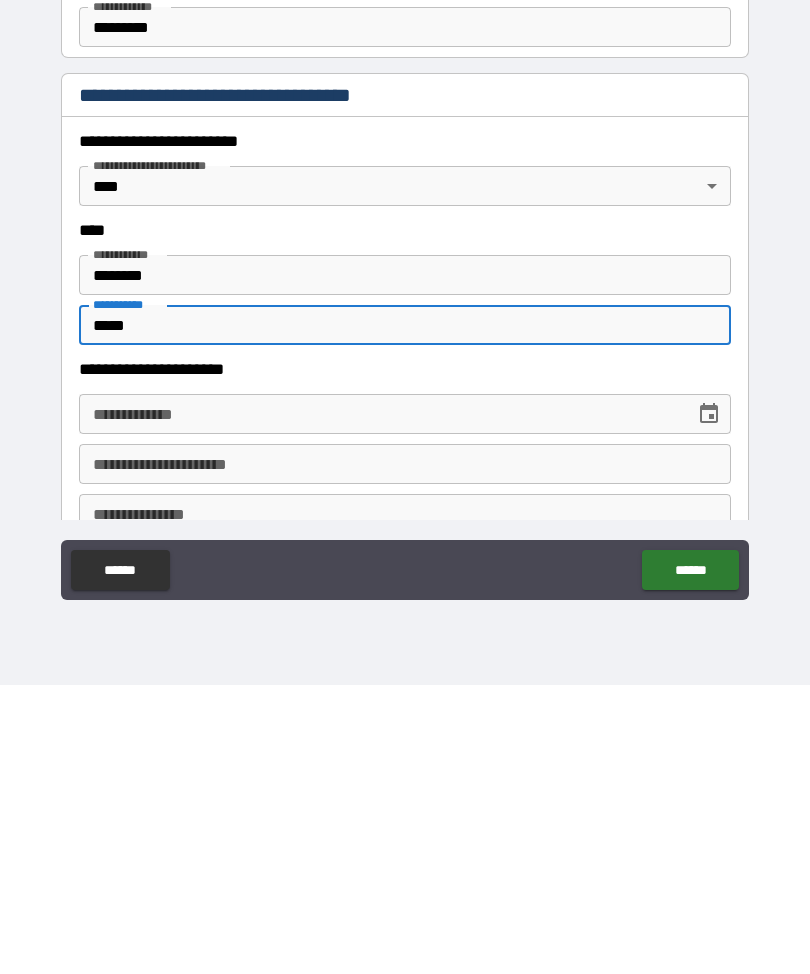 type on "*****" 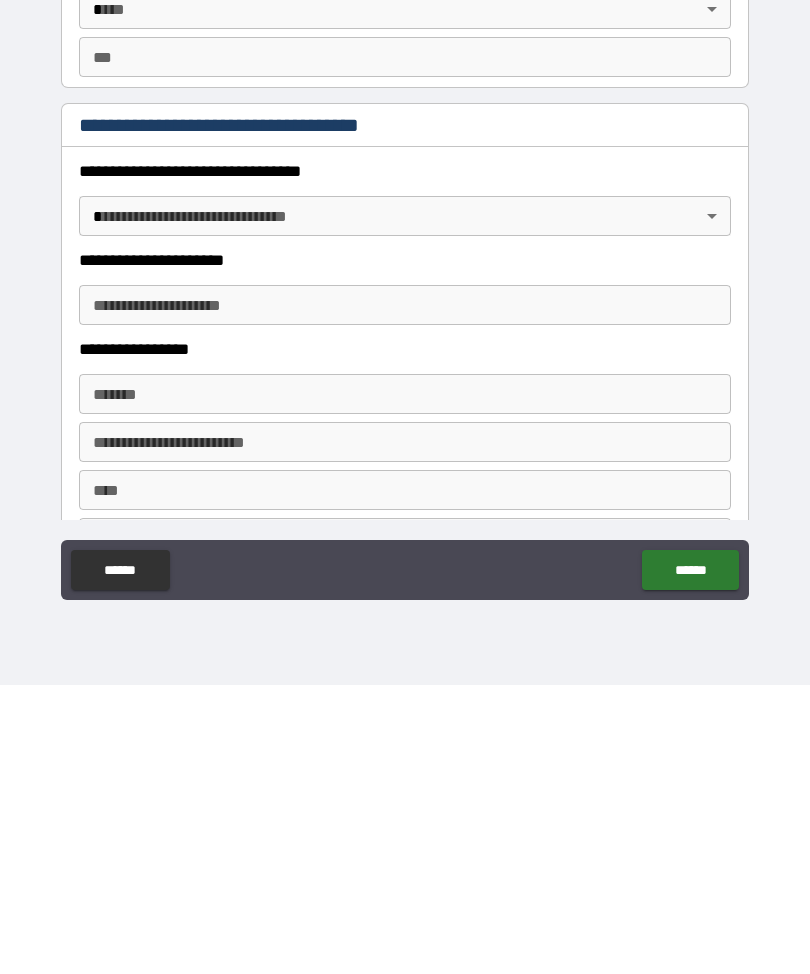 scroll, scrollTop: 1147, scrollLeft: 0, axis: vertical 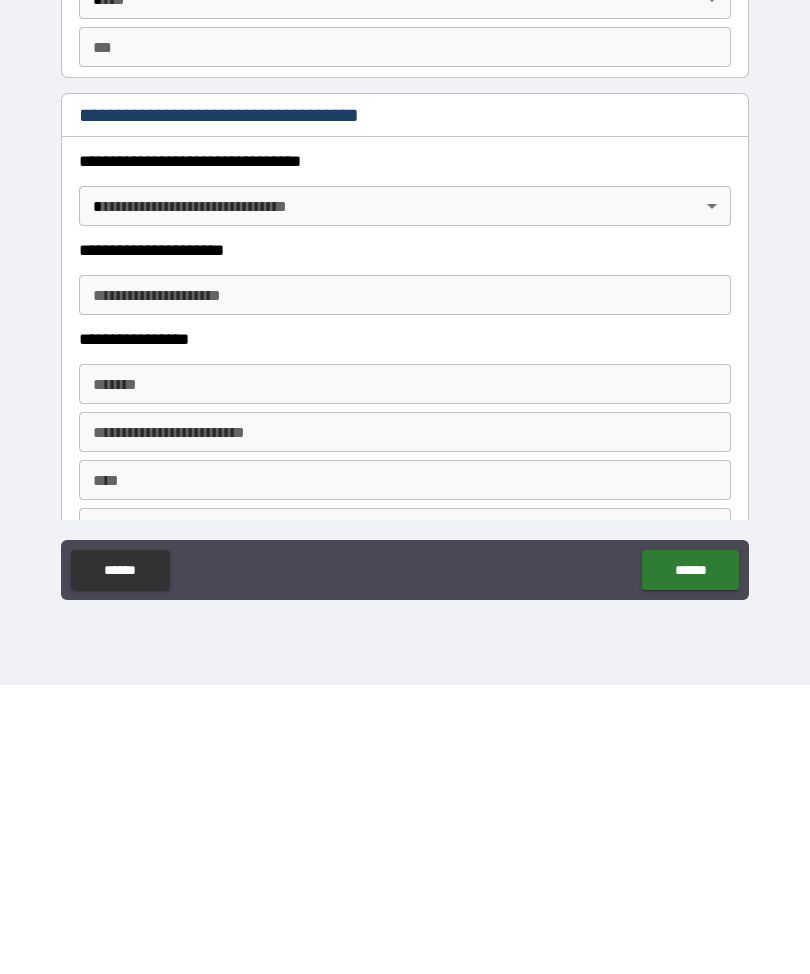 type on "**********" 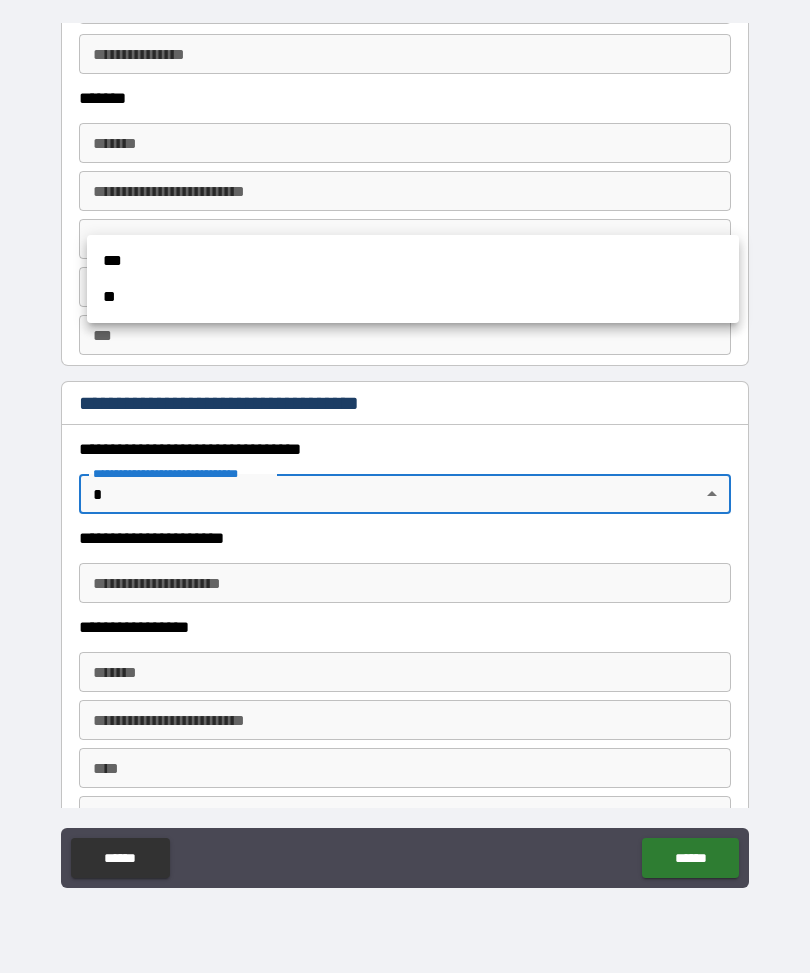 click on "**" at bounding box center [413, 298] 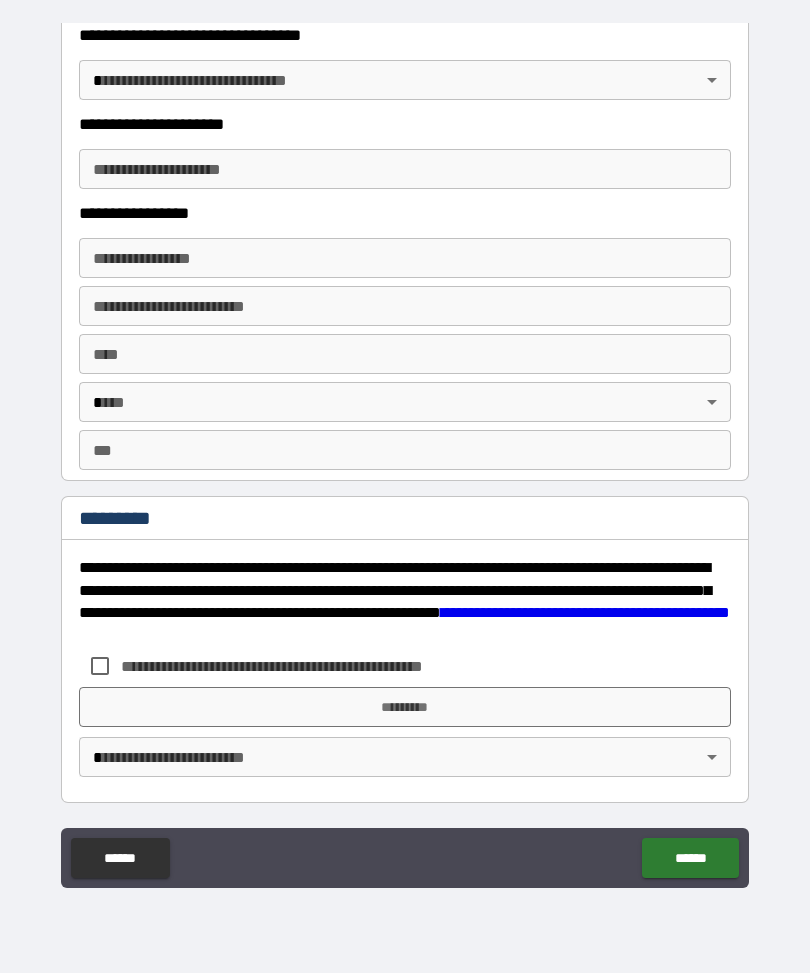 scroll, scrollTop: 3003, scrollLeft: 0, axis: vertical 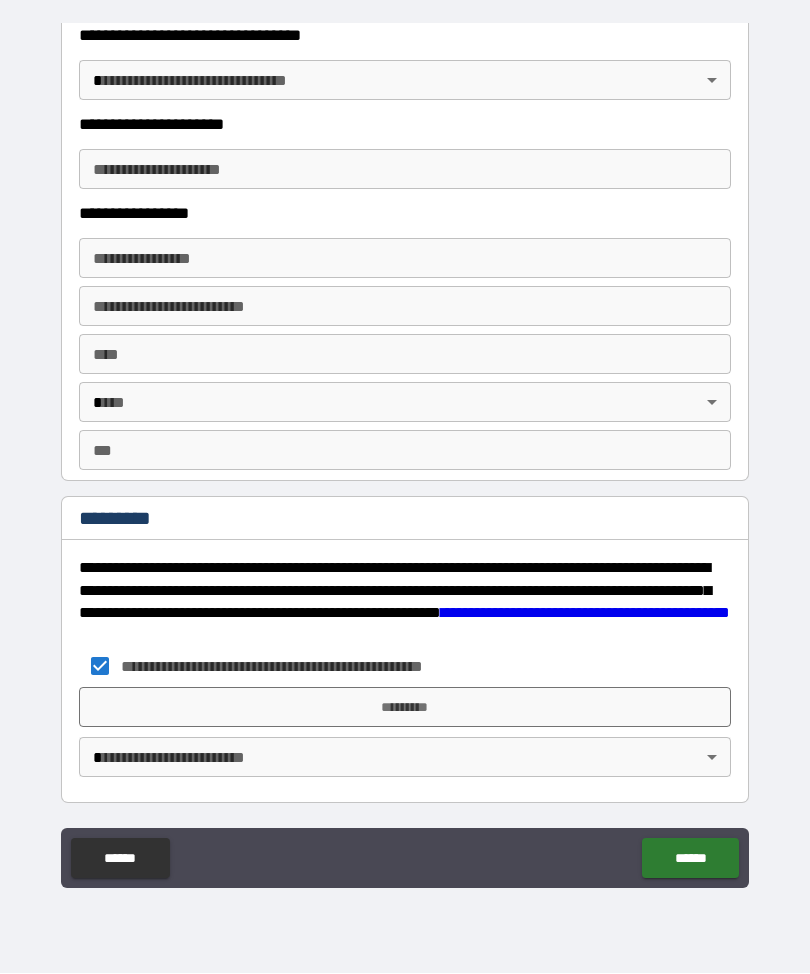 click on "*********" at bounding box center (405, 708) 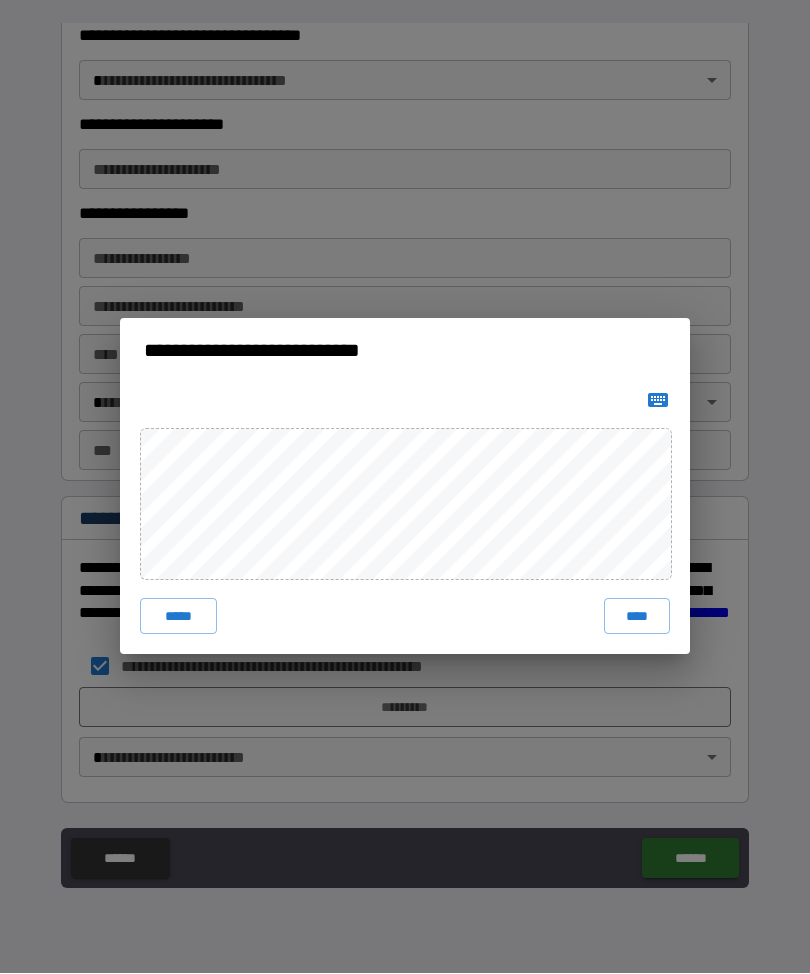 click on "****" at bounding box center (637, 617) 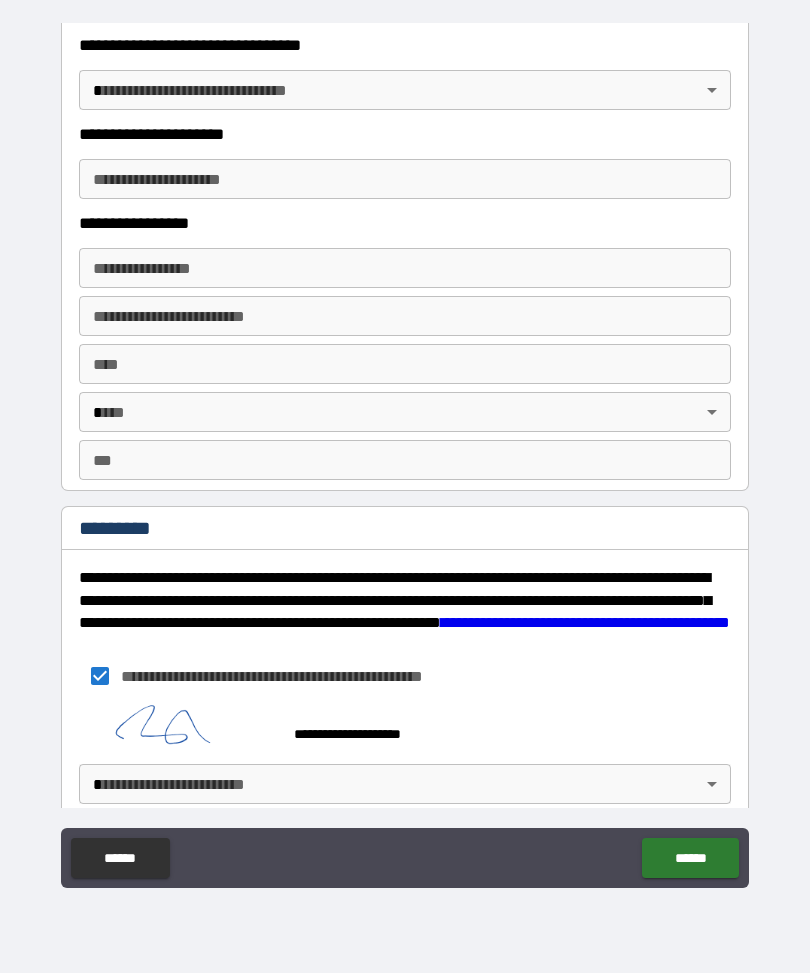 click on "******" at bounding box center [690, 859] 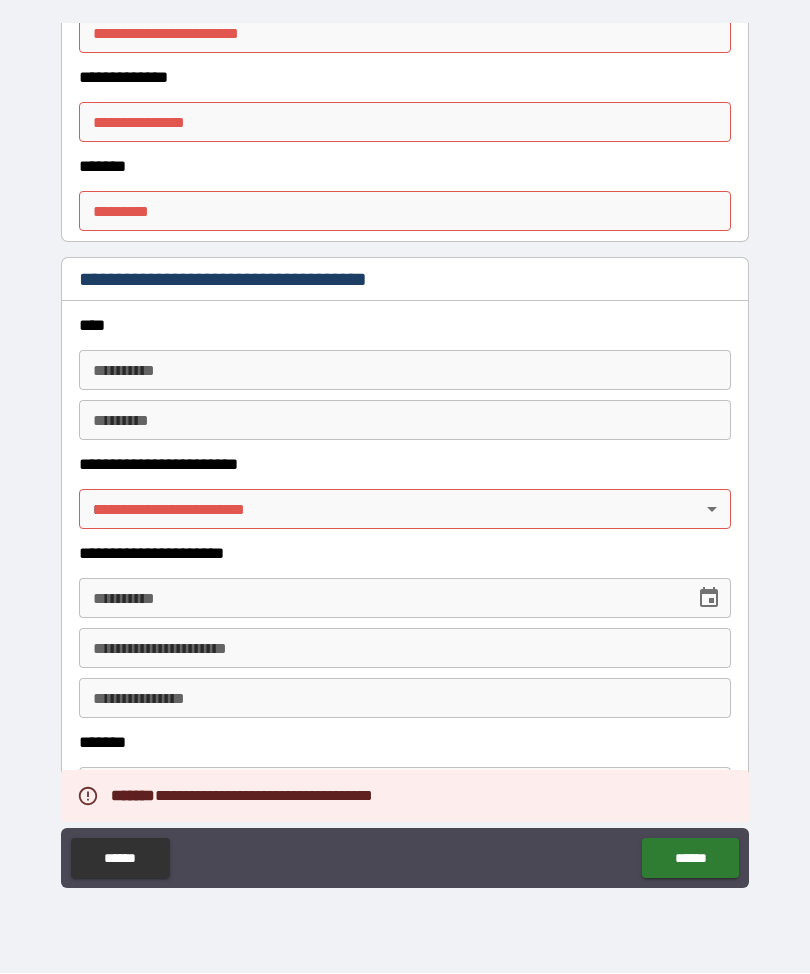 scroll, scrollTop: 1972, scrollLeft: 0, axis: vertical 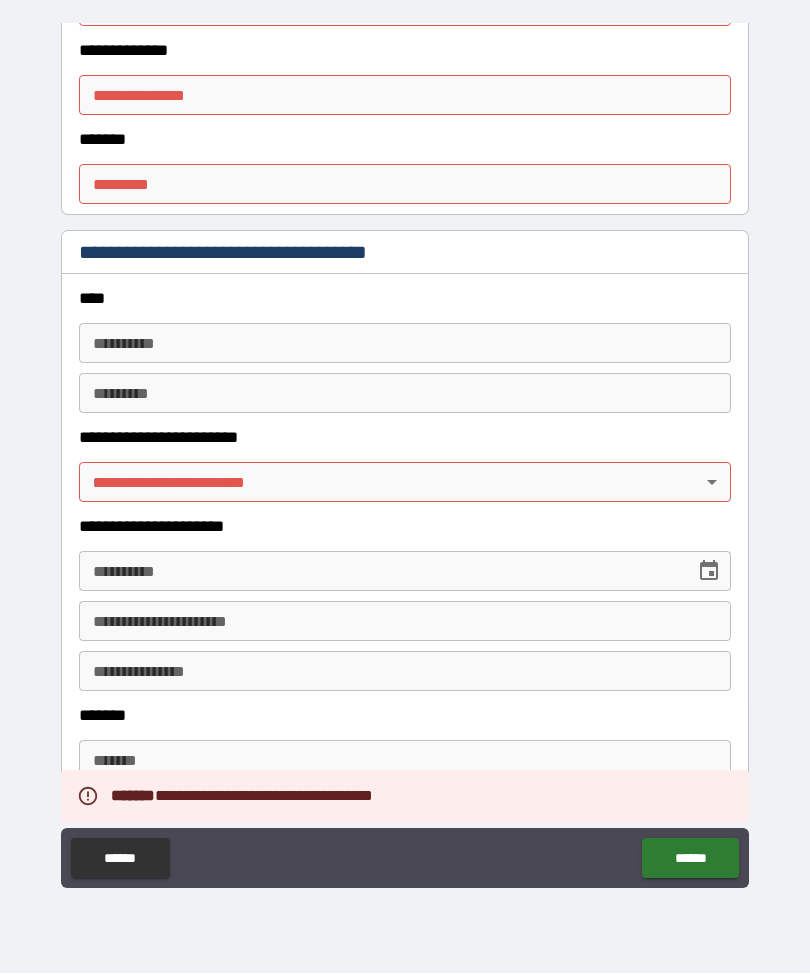 click on "**********" at bounding box center [405, 454] 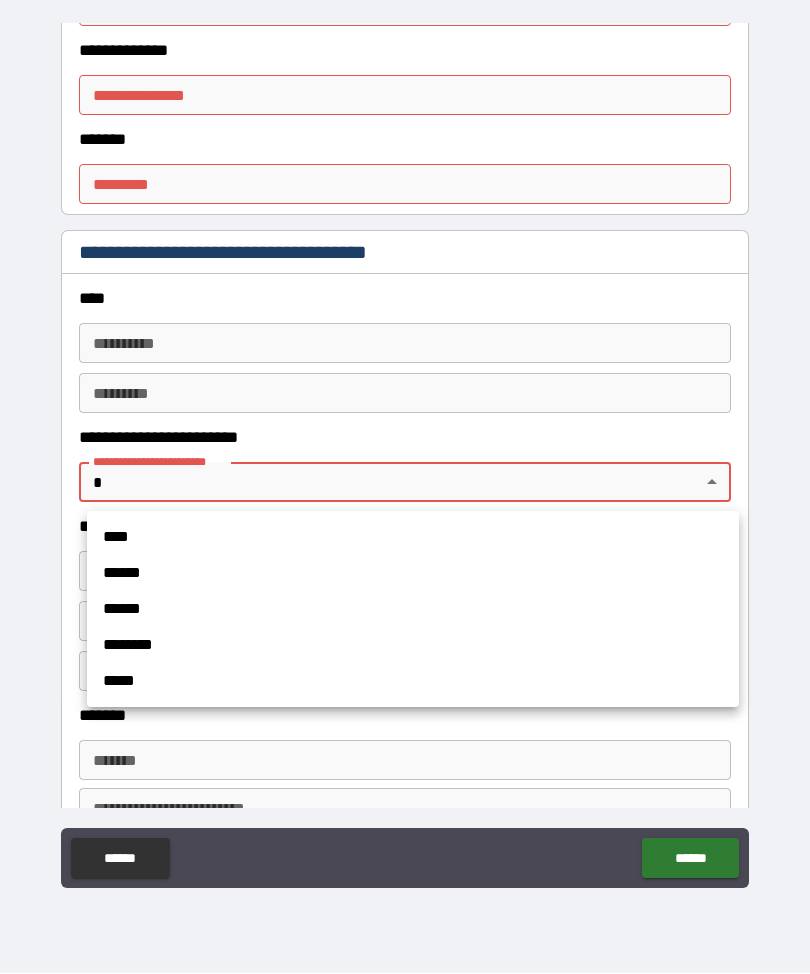 click on "****" at bounding box center (413, 538) 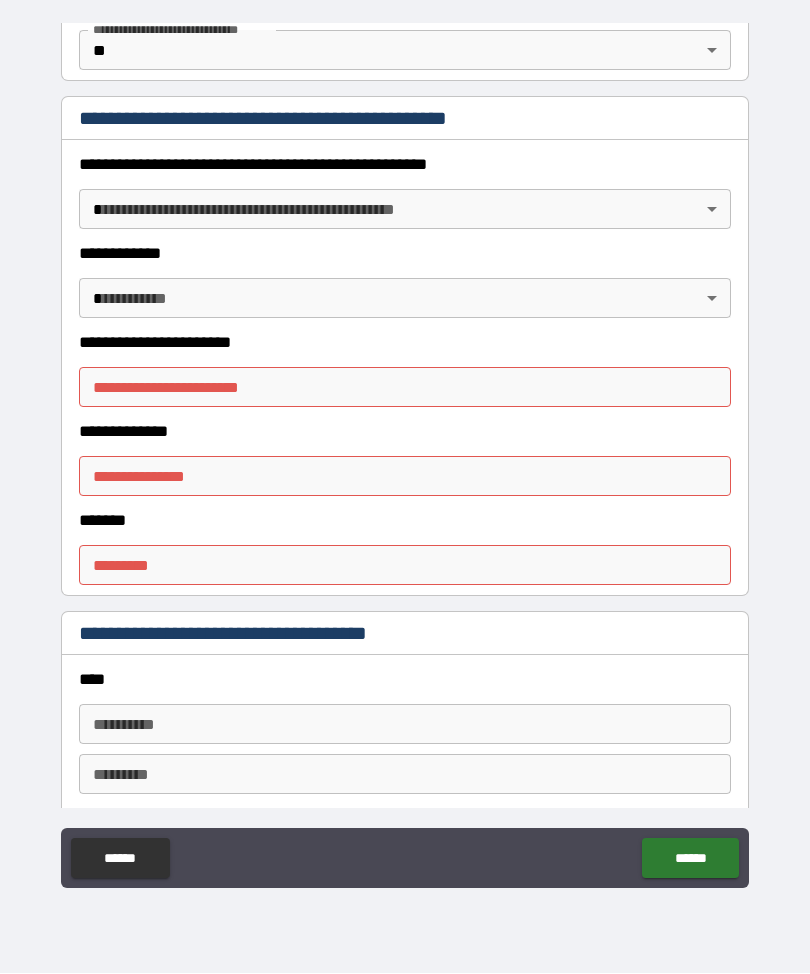 scroll, scrollTop: 1584, scrollLeft: 0, axis: vertical 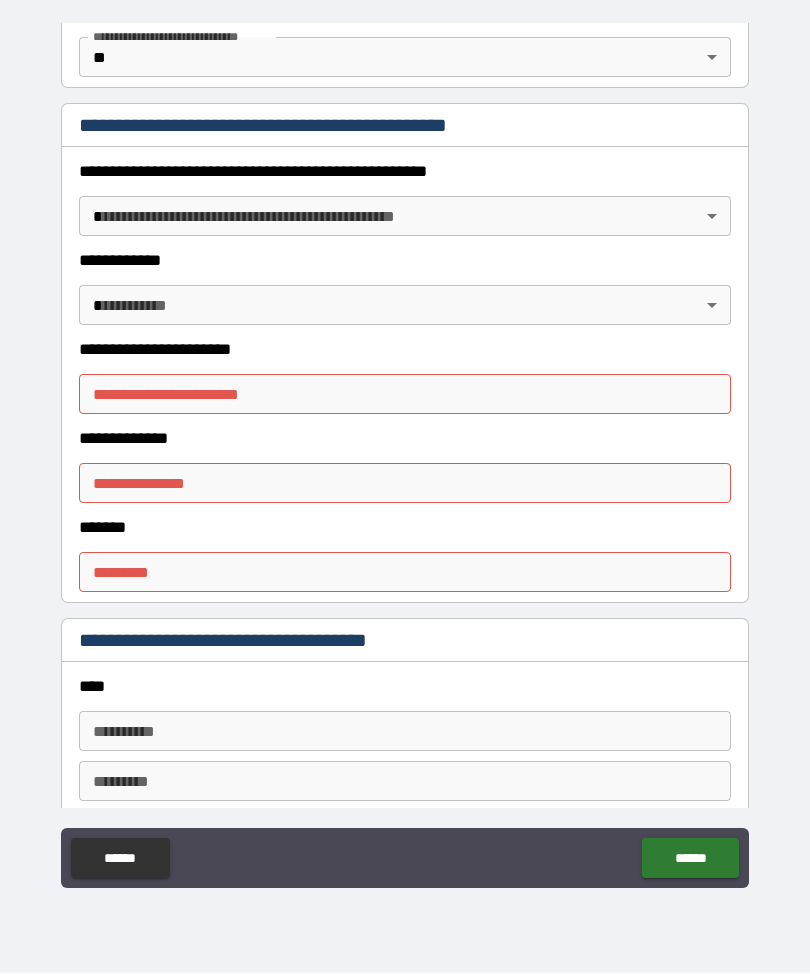 click on "**********" at bounding box center (405, 395) 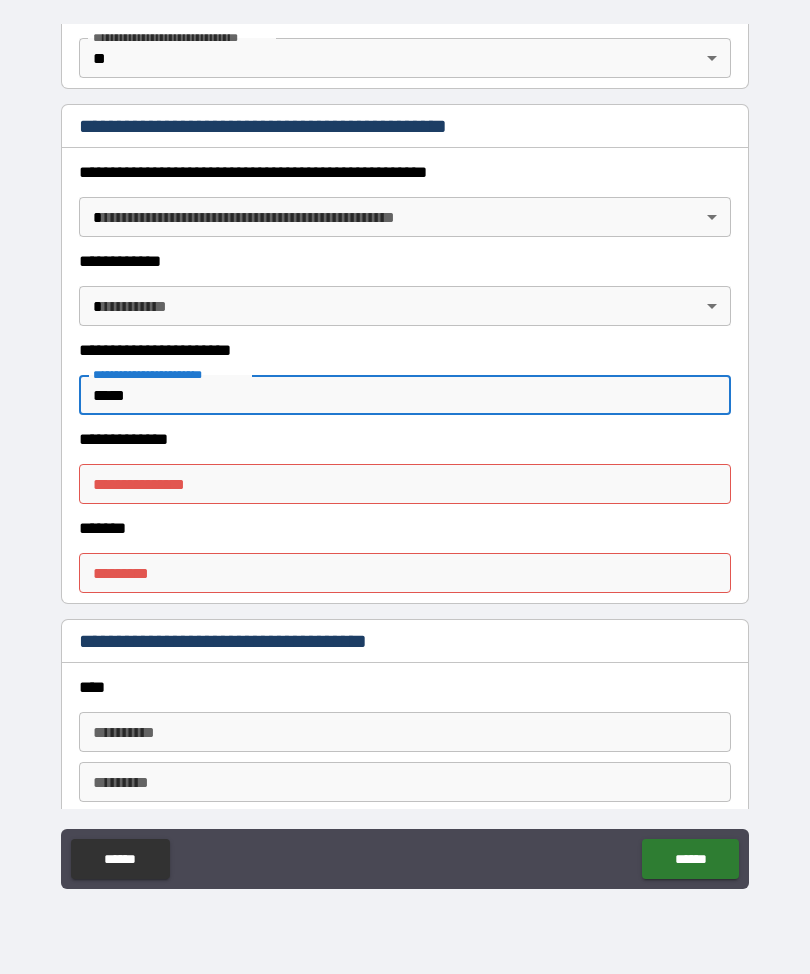 type on "*****" 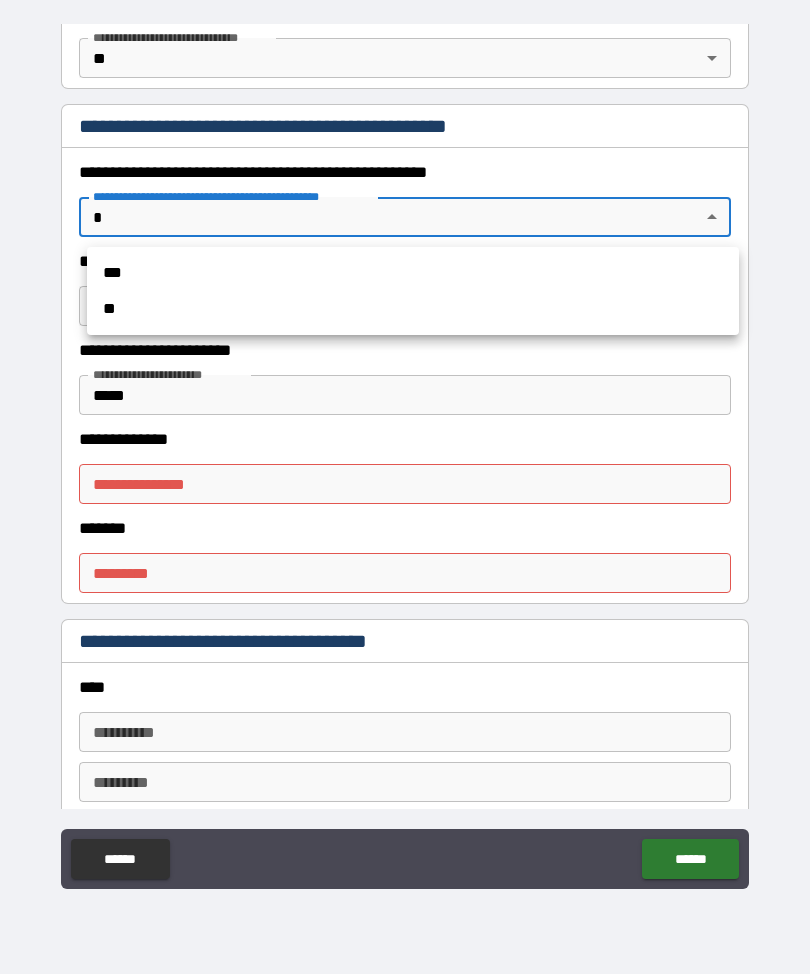 click on "**" at bounding box center [413, 309] 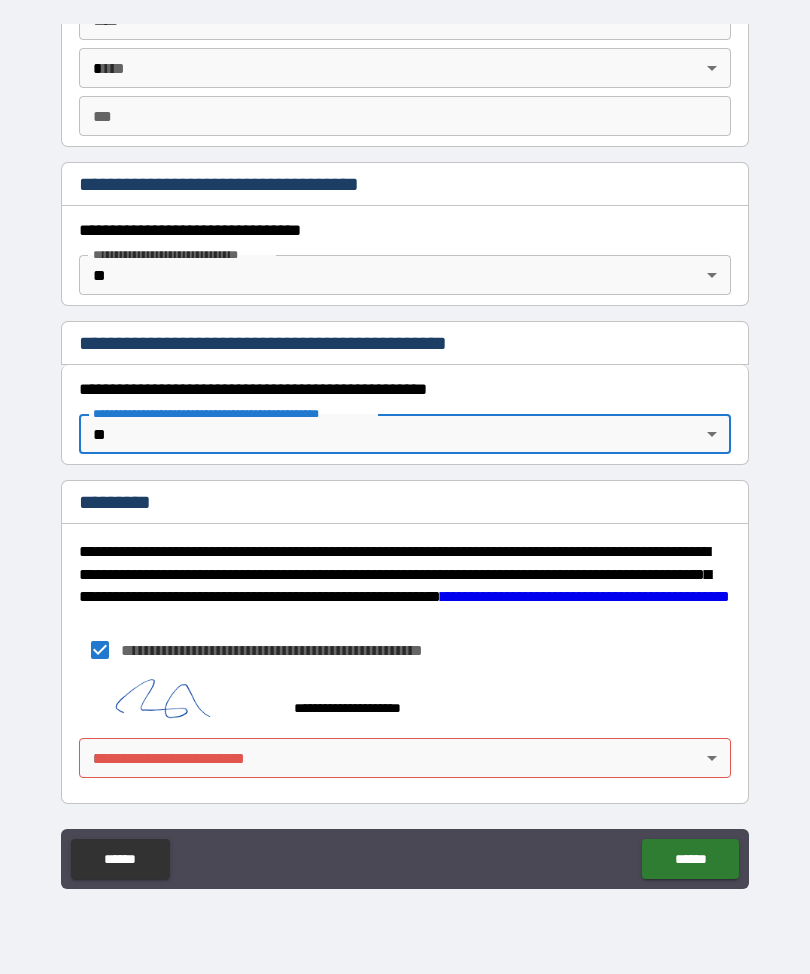 scroll, scrollTop: 1367, scrollLeft: 0, axis: vertical 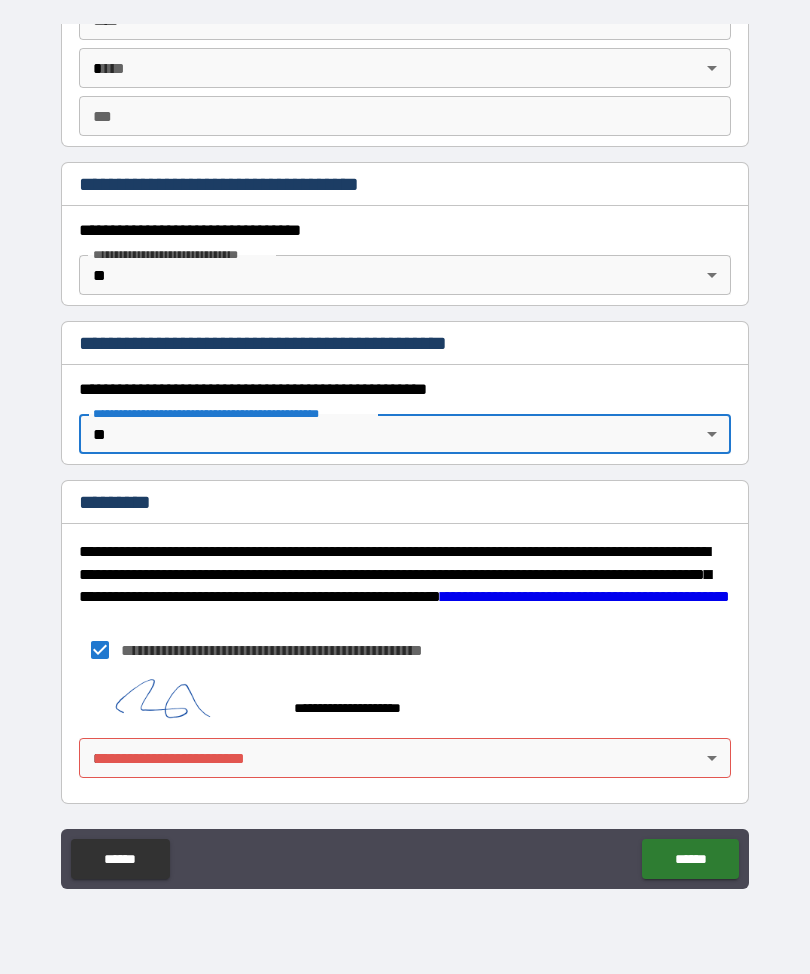 click on "**********" at bounding box center [405, 454] 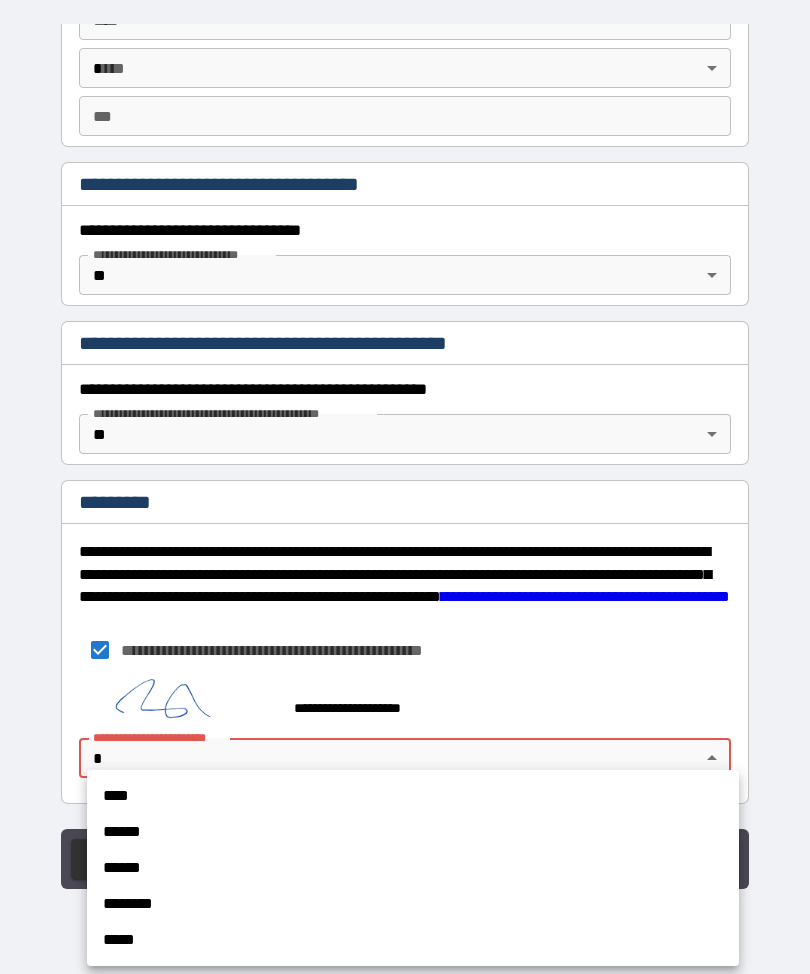 click on "****" at bounding box center [413, 796] 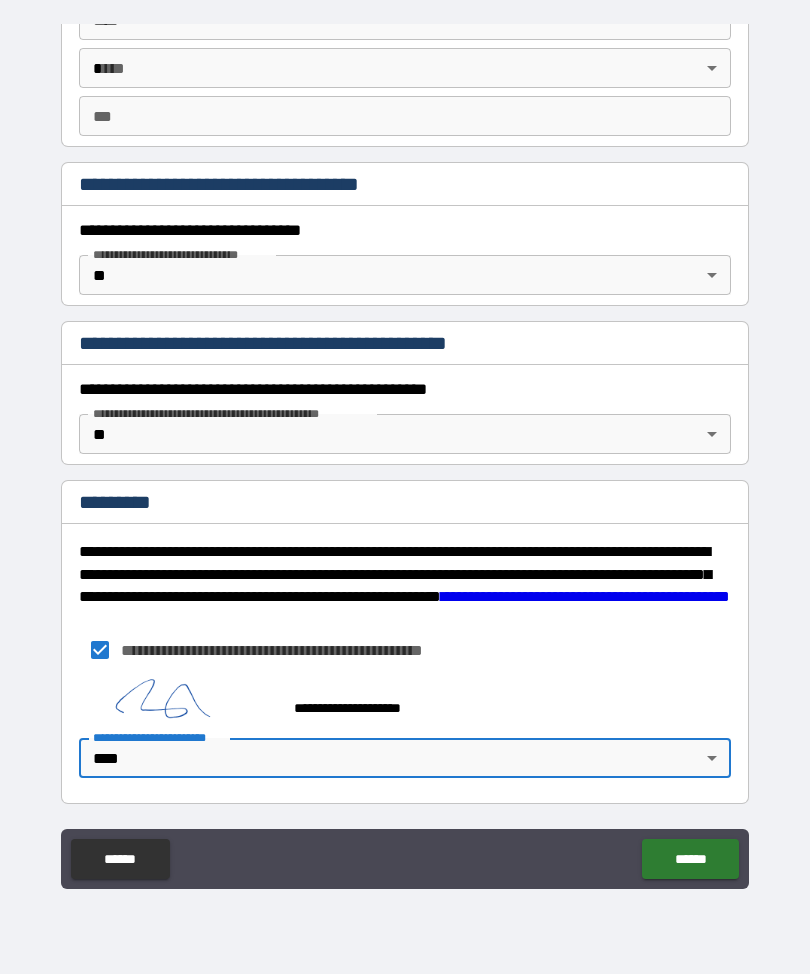 click on "******" at bounding box center [690, 859] 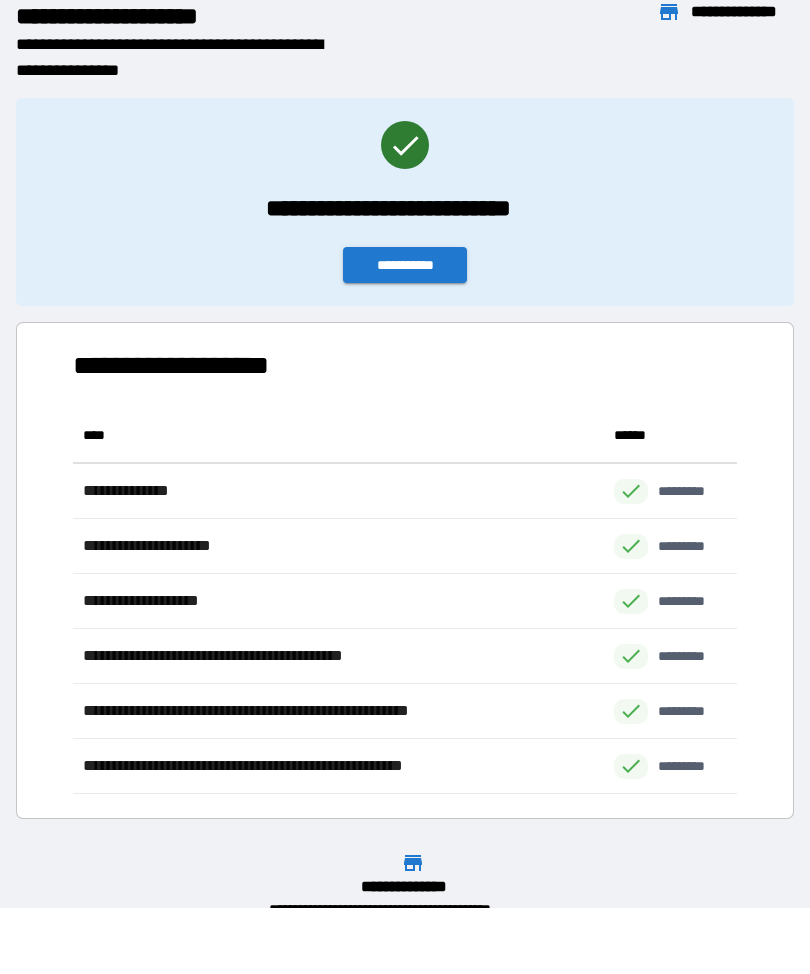 scroll, scrollTop: 386, scrollLeft: 664, axis: both 